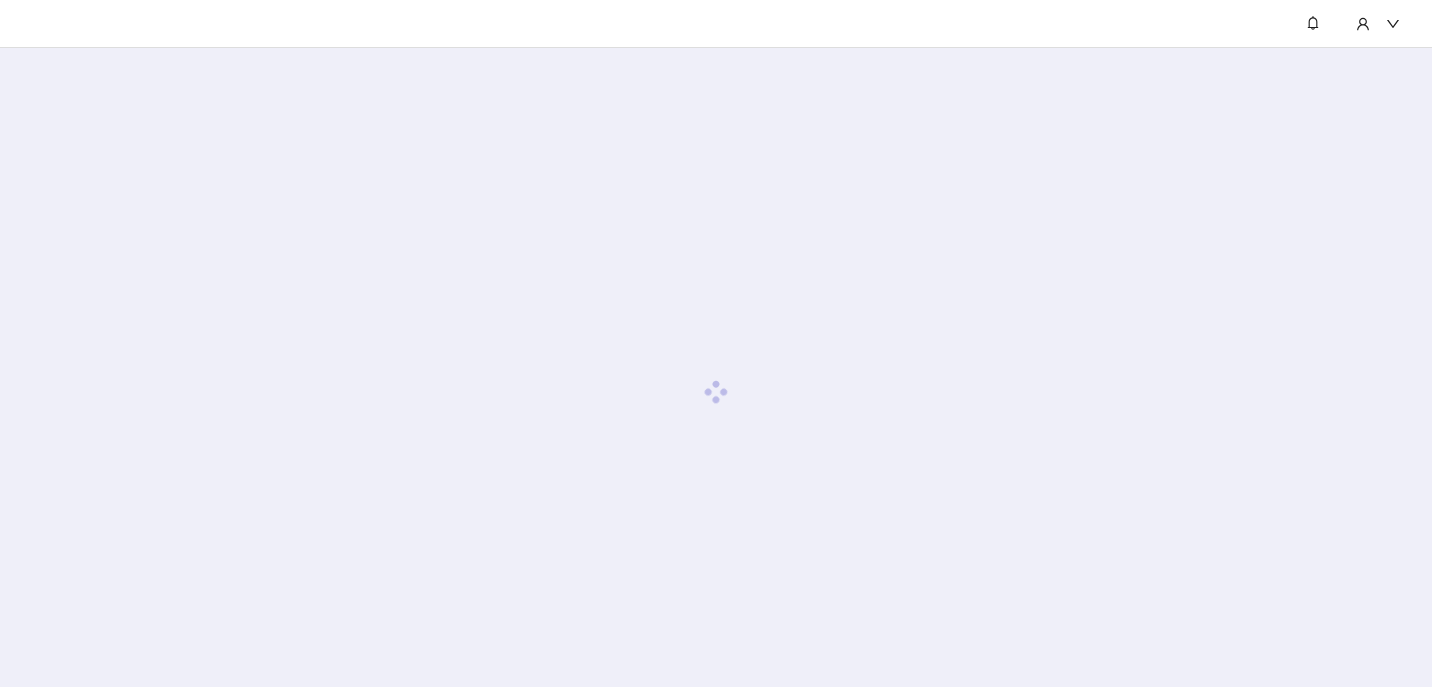 scroll, scrollTop: 0, scrollLeft: 0, axis: both 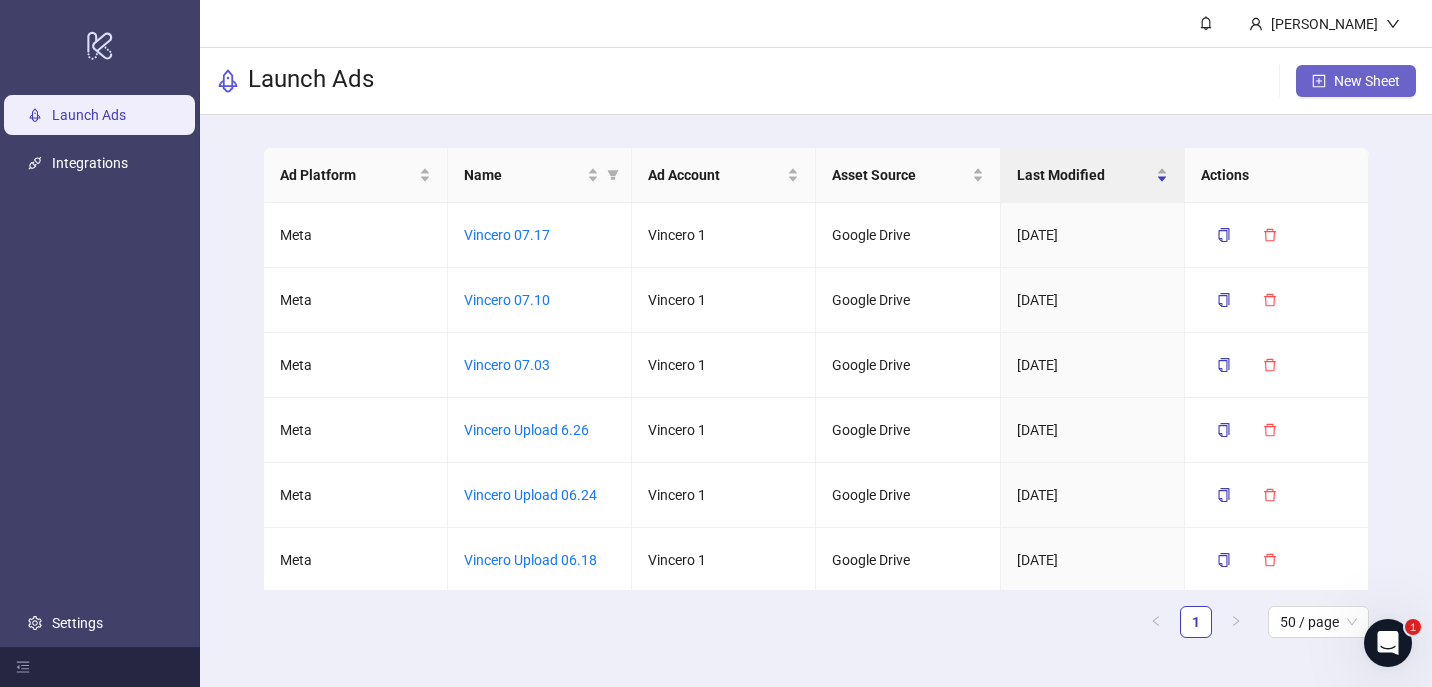 click on "New Sheet" at bounding box center [1367, 81] 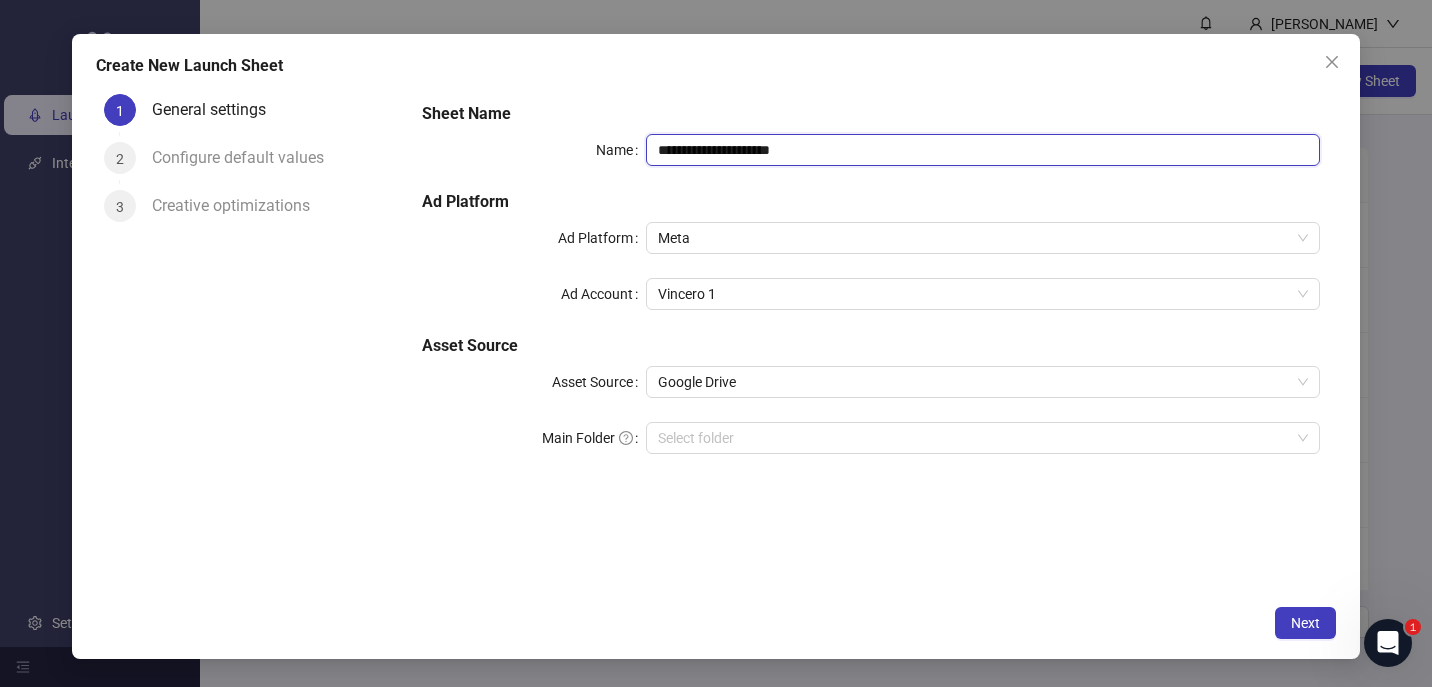 drag, startPoint x: 711, startPoint y: 150, endPoint x: 972, endPoint y: 150, distance: 261 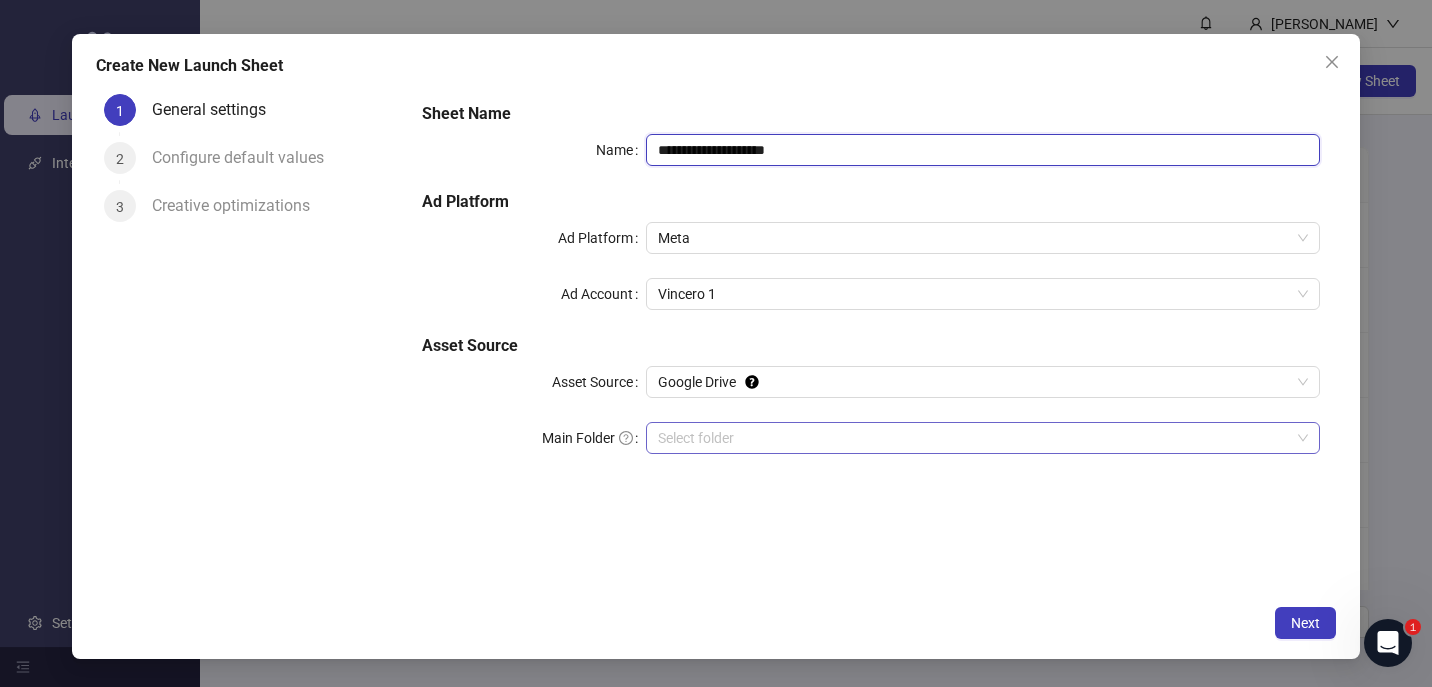 type on "**********" 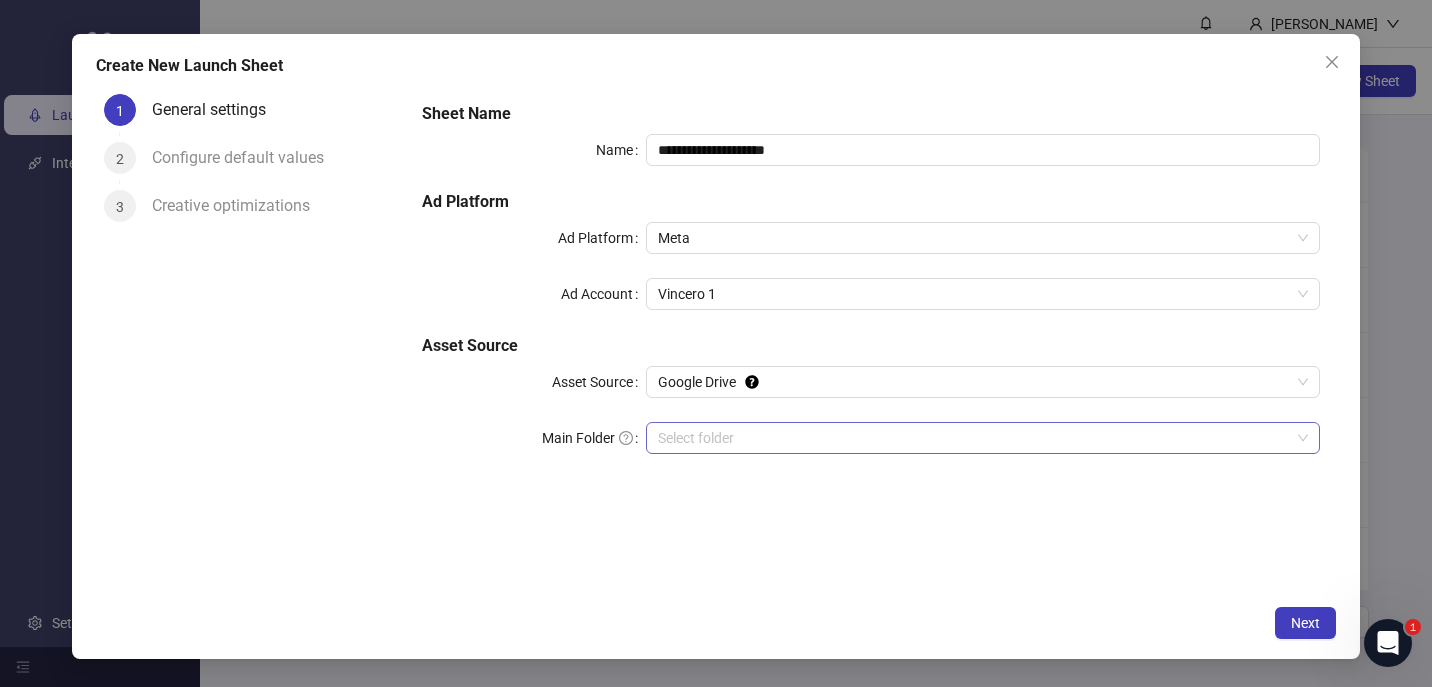 click on "Main Folder" at bounding box center [974, 438] 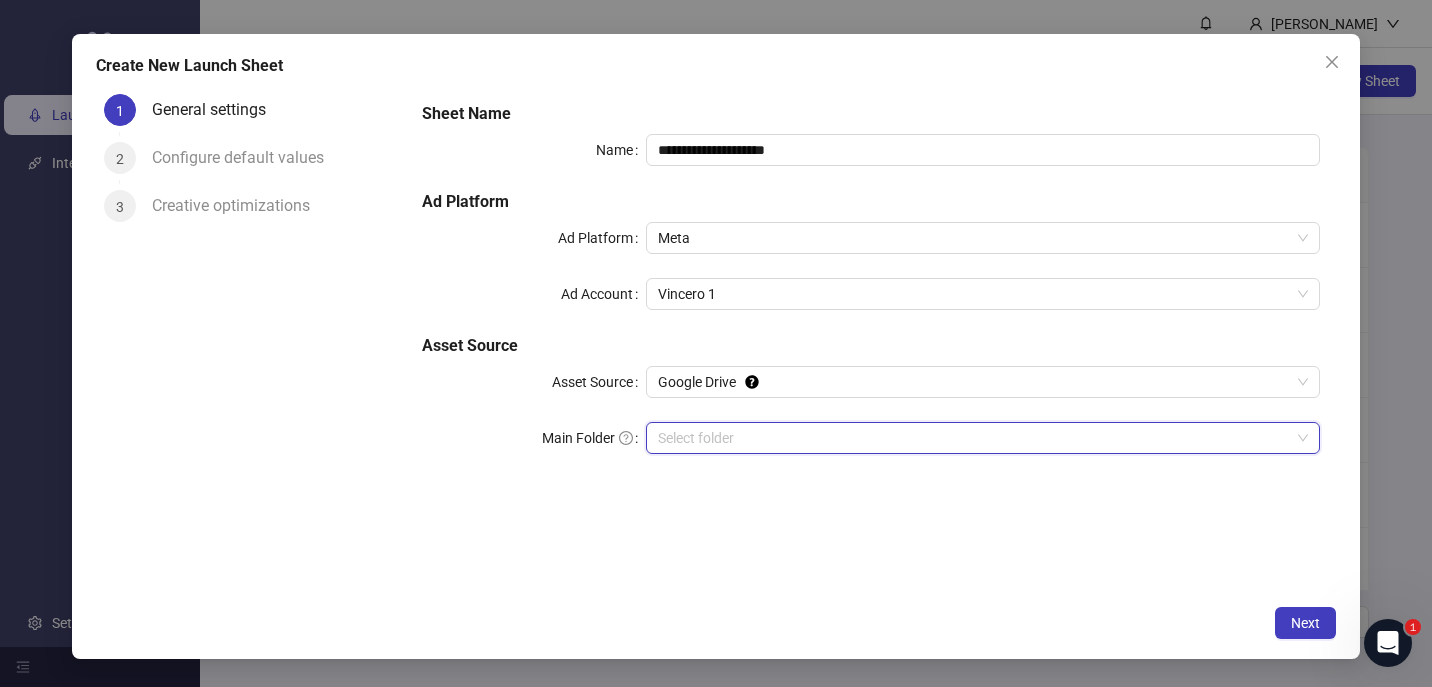 click on "Main Folder" at bounding box center [974, 438] 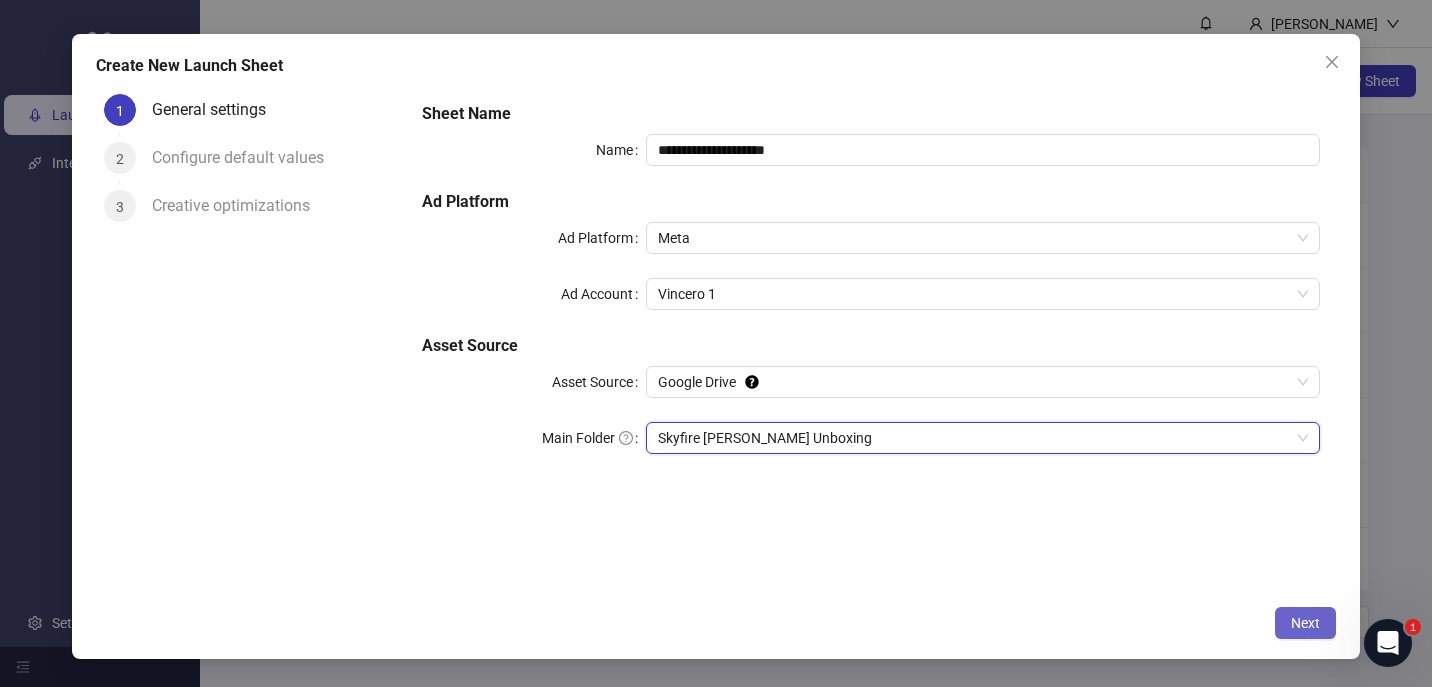click on "Next" at bounding box center [1305, 623] 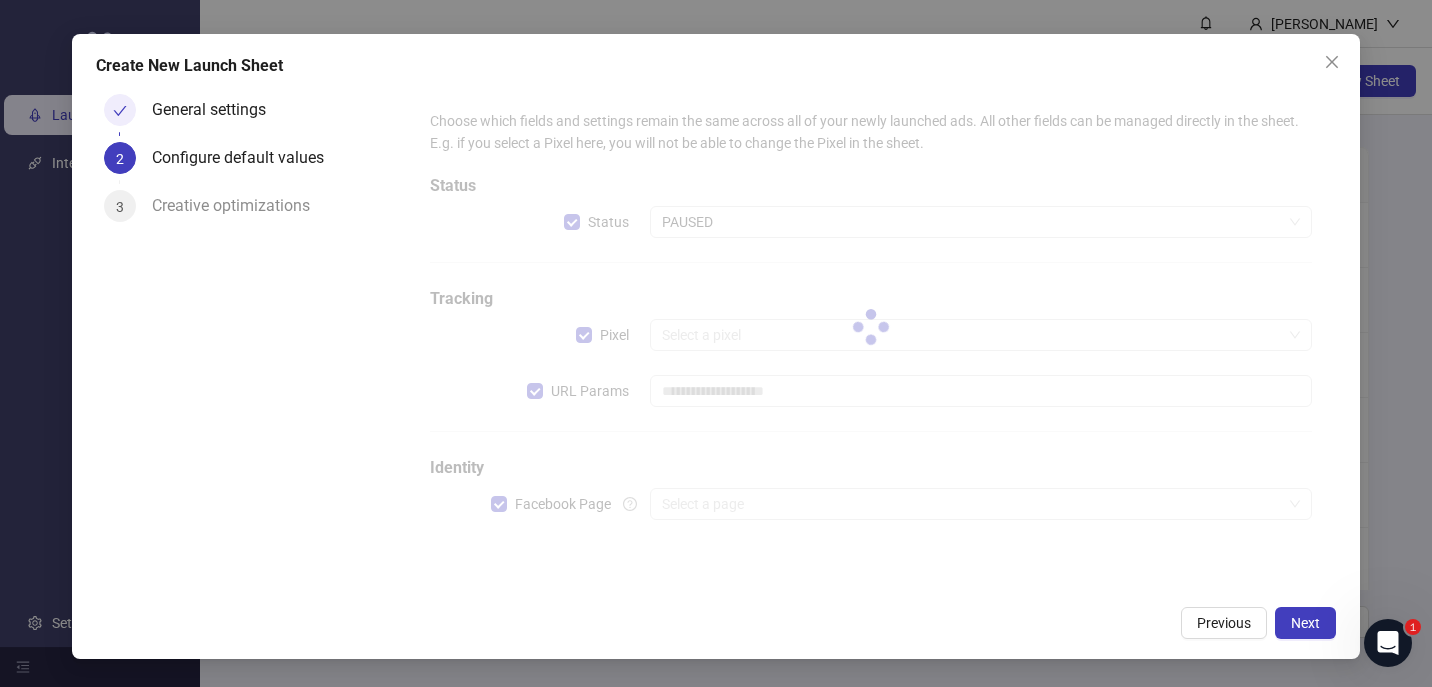 type on "**********" 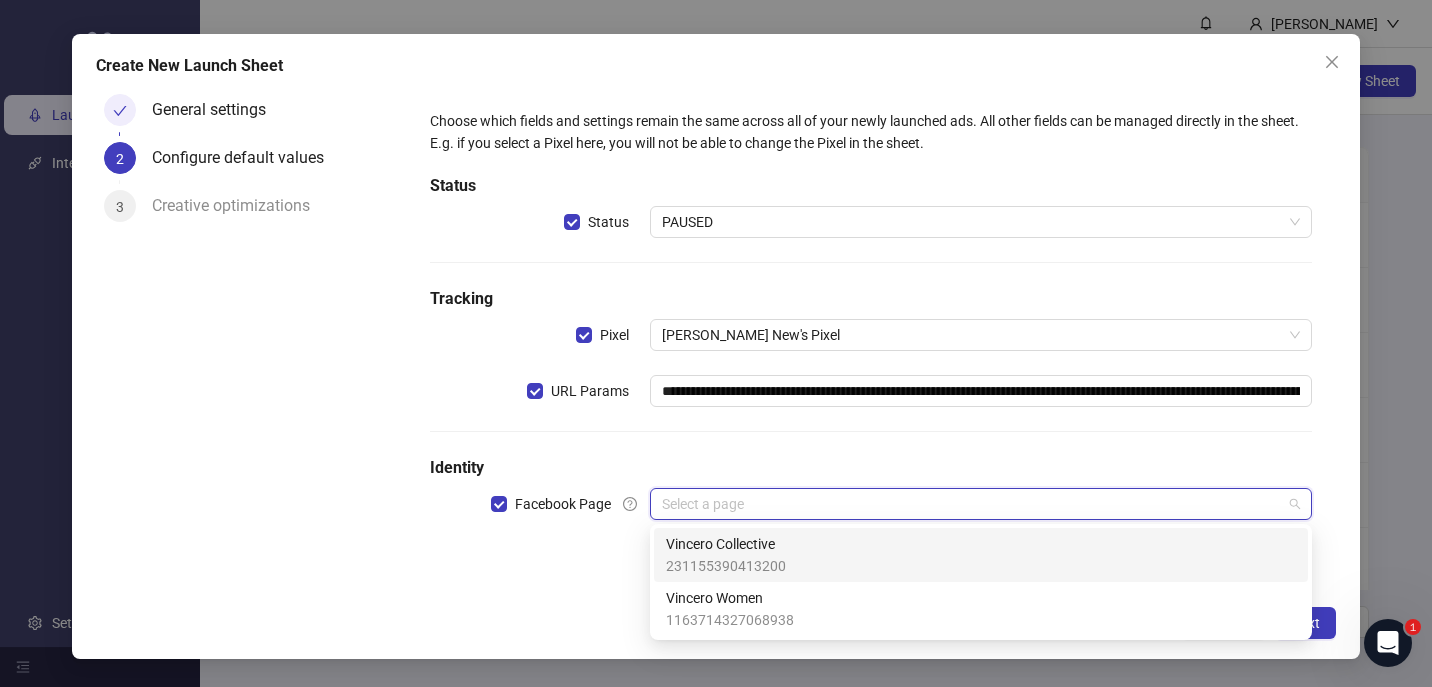 click at bounding box center [972, 504] 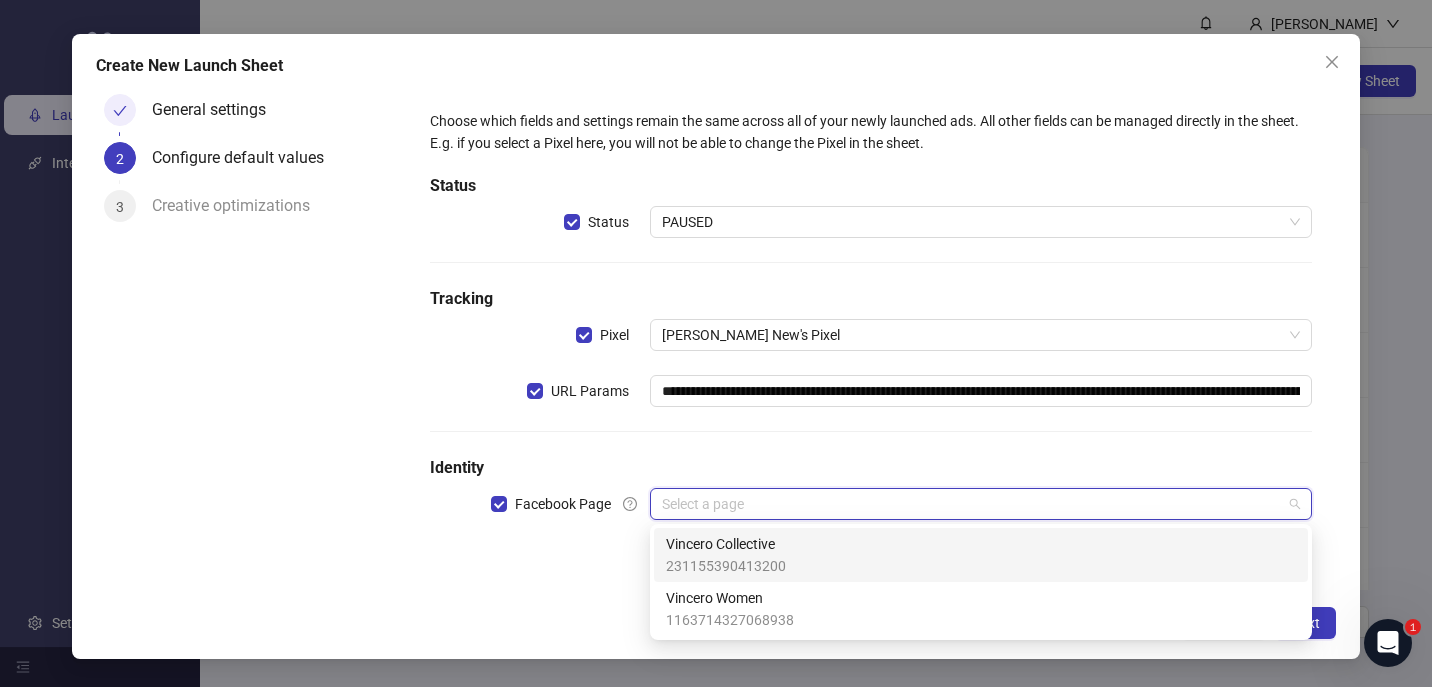 click on "Vincero Collective" at bounding box center [726, 544] 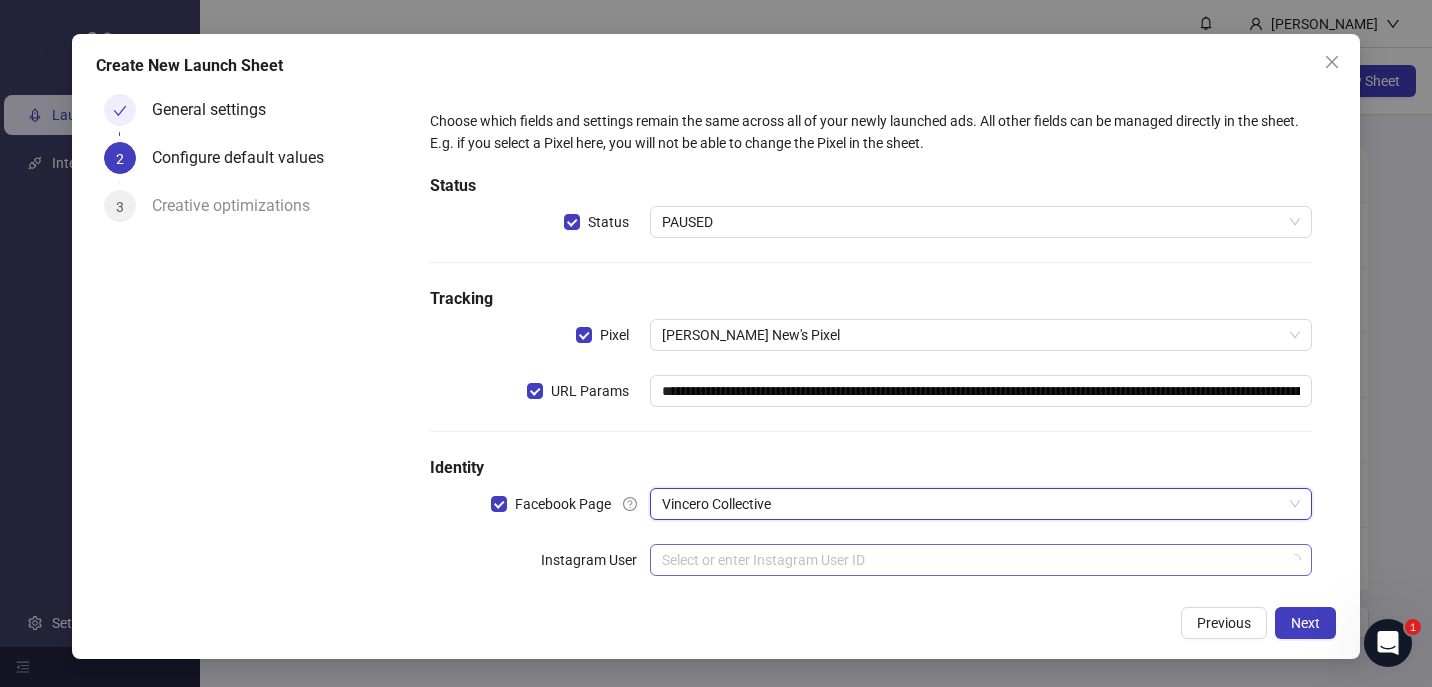 click at bounding box center [972, 560] 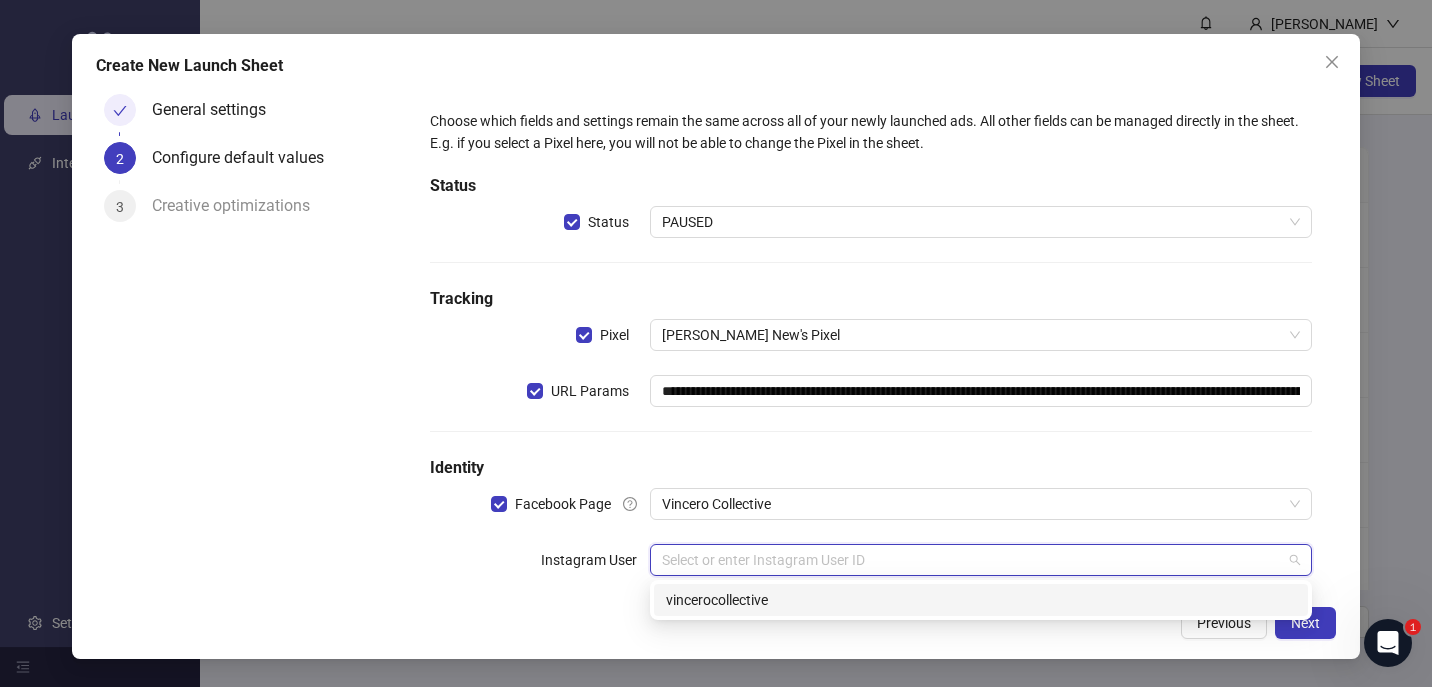 click on "vincerocollective" at bounding box center [981, 600] 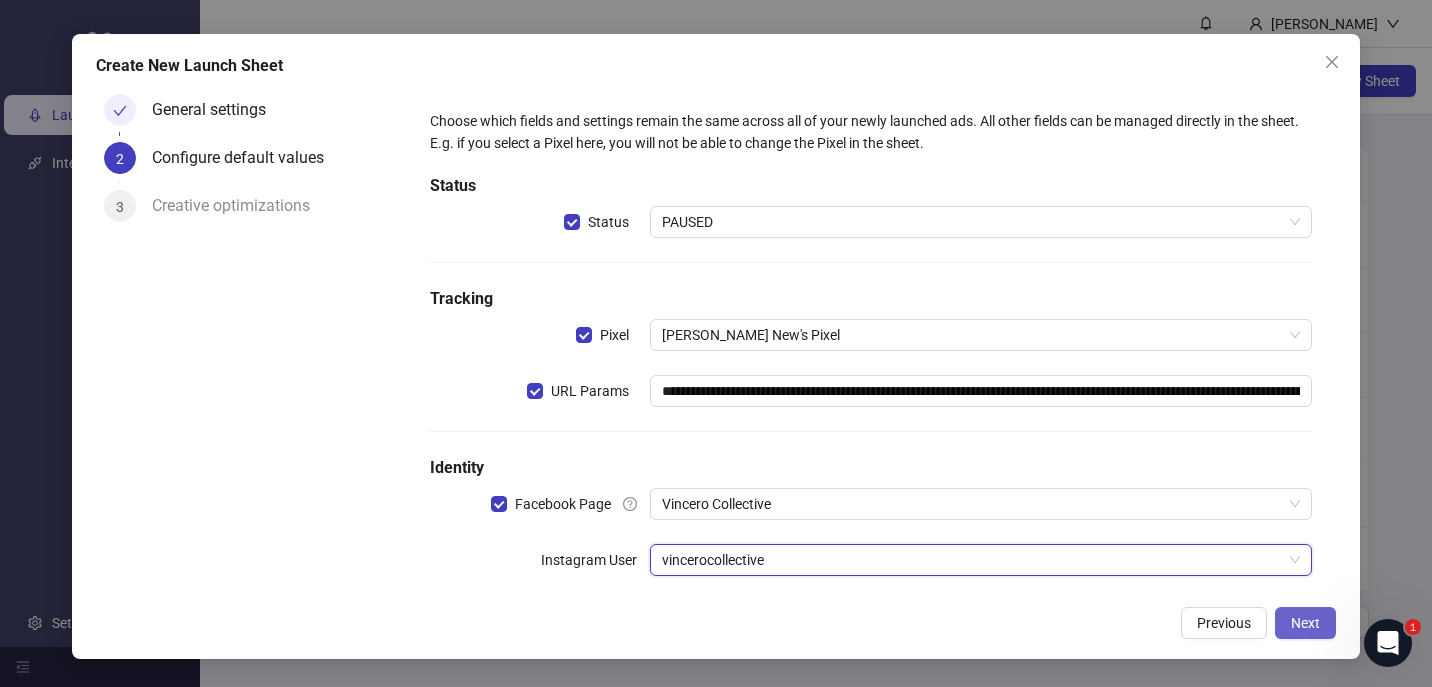 click on "Next" at bounding box center [1305, 623] 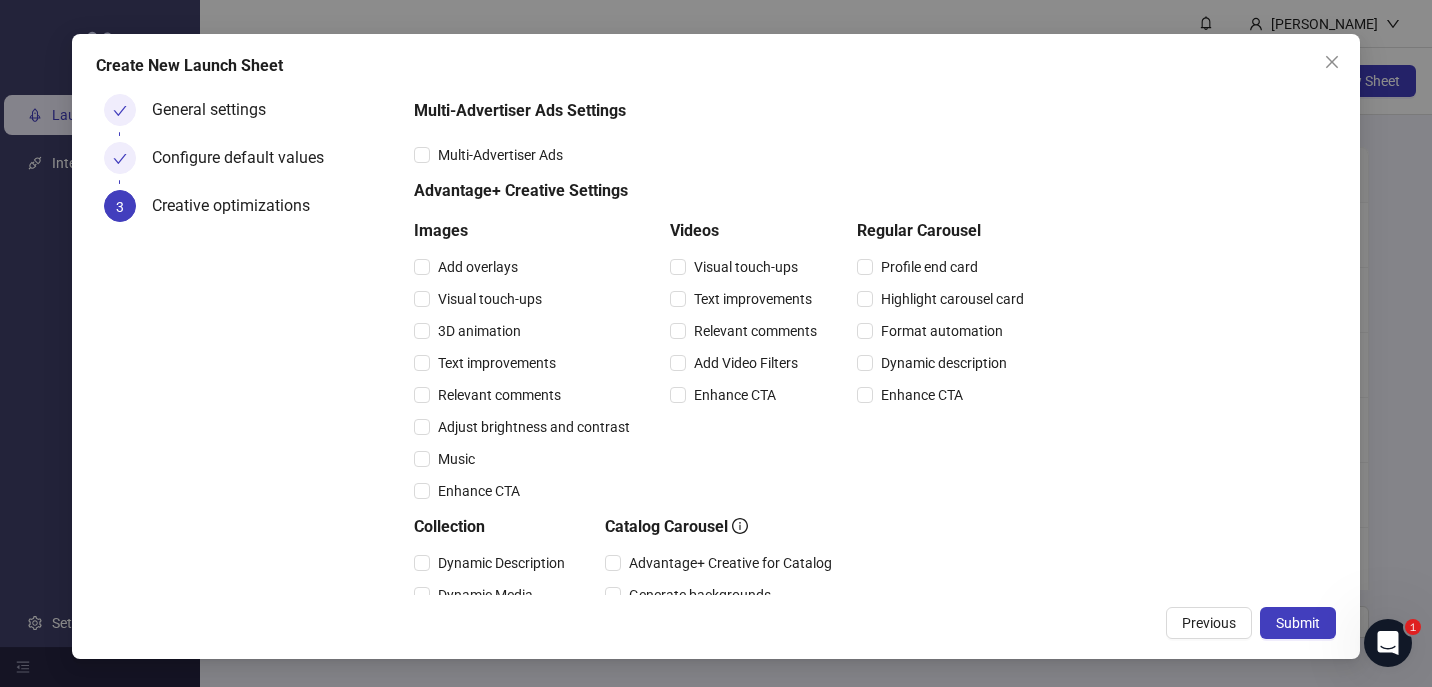 scroll, scrollTop: 88, scrollLeft: 0, axis: vertical 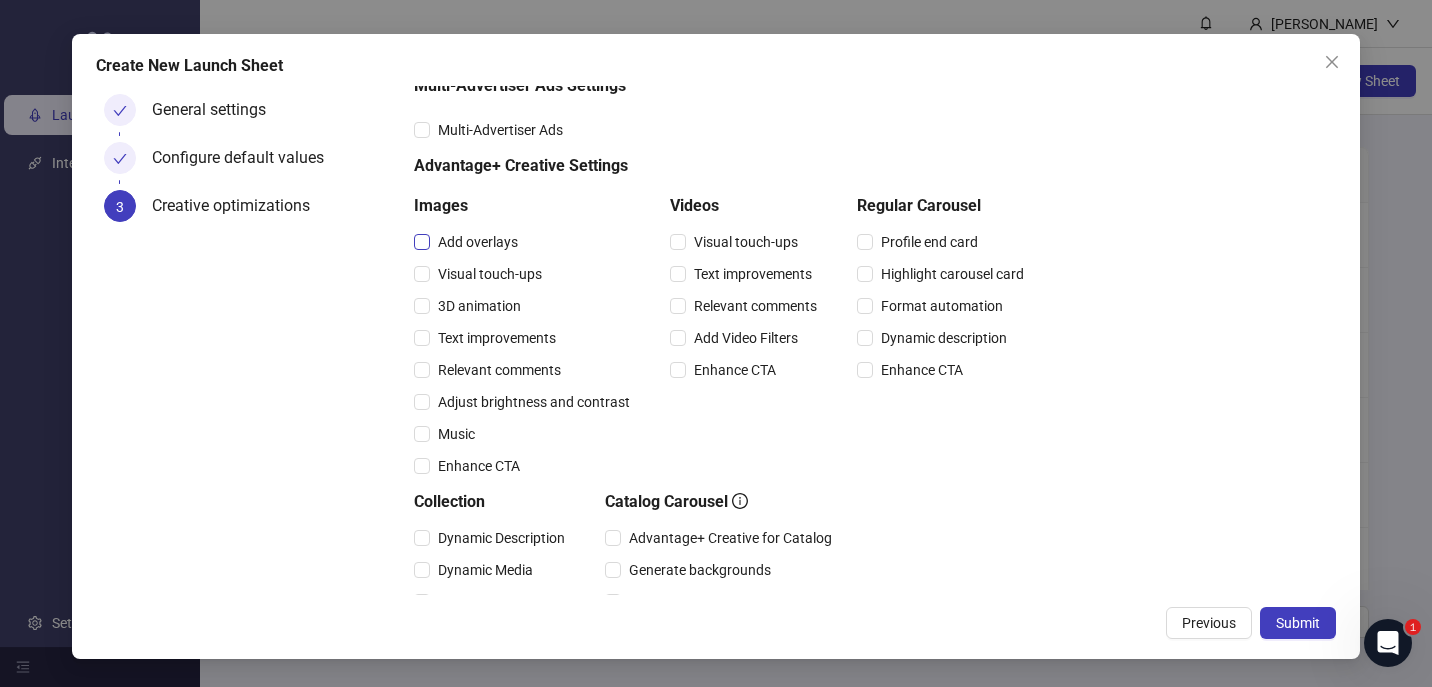 click on "Add overlays" at bounding box center [478, 242] 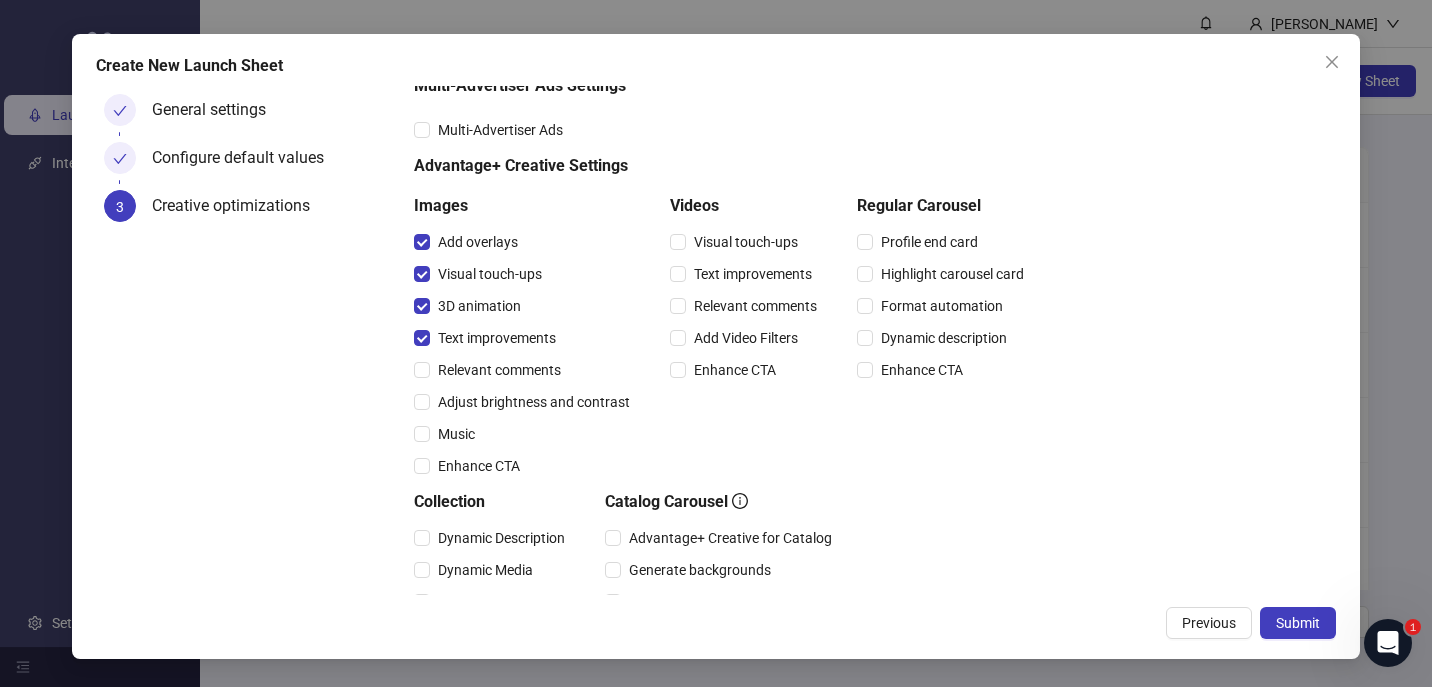 click on "Text improvements" at bounding box center (526, 338) 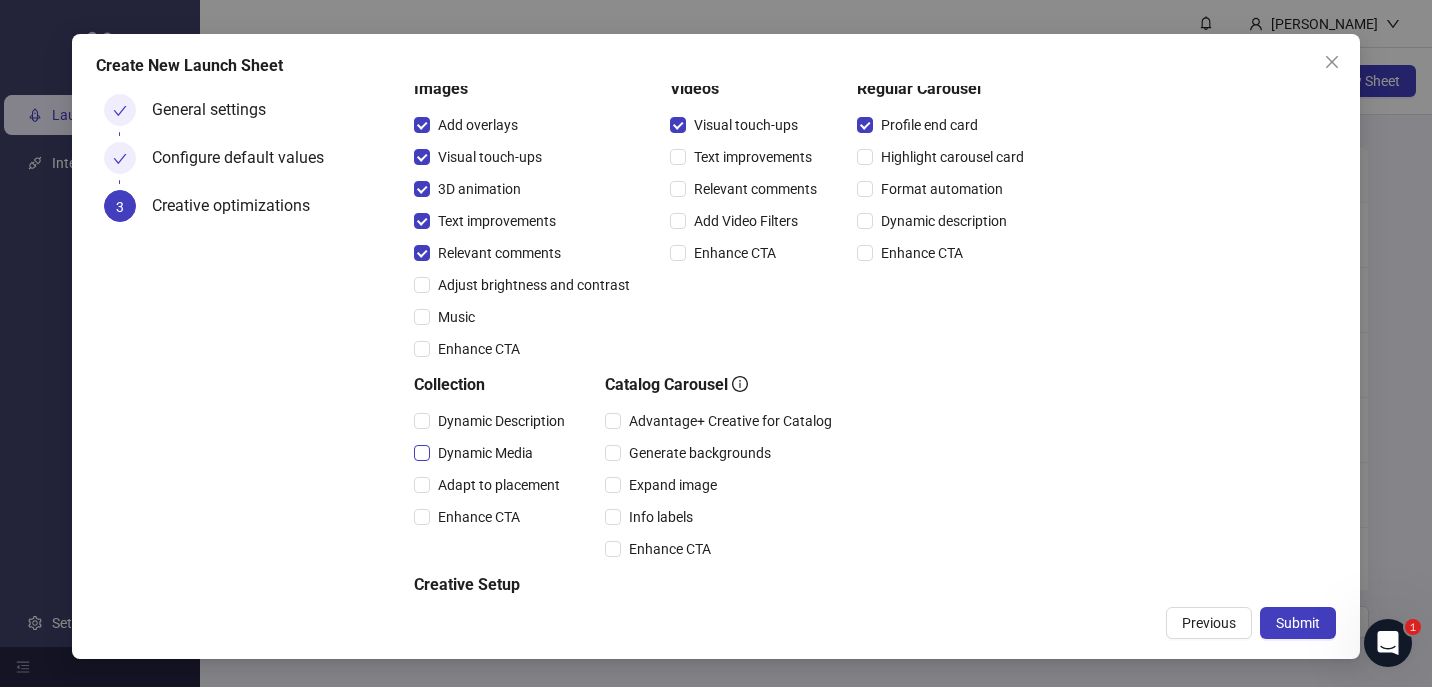 scroll, scrollTop: 210, scrollLeft: 0, axis: vertical 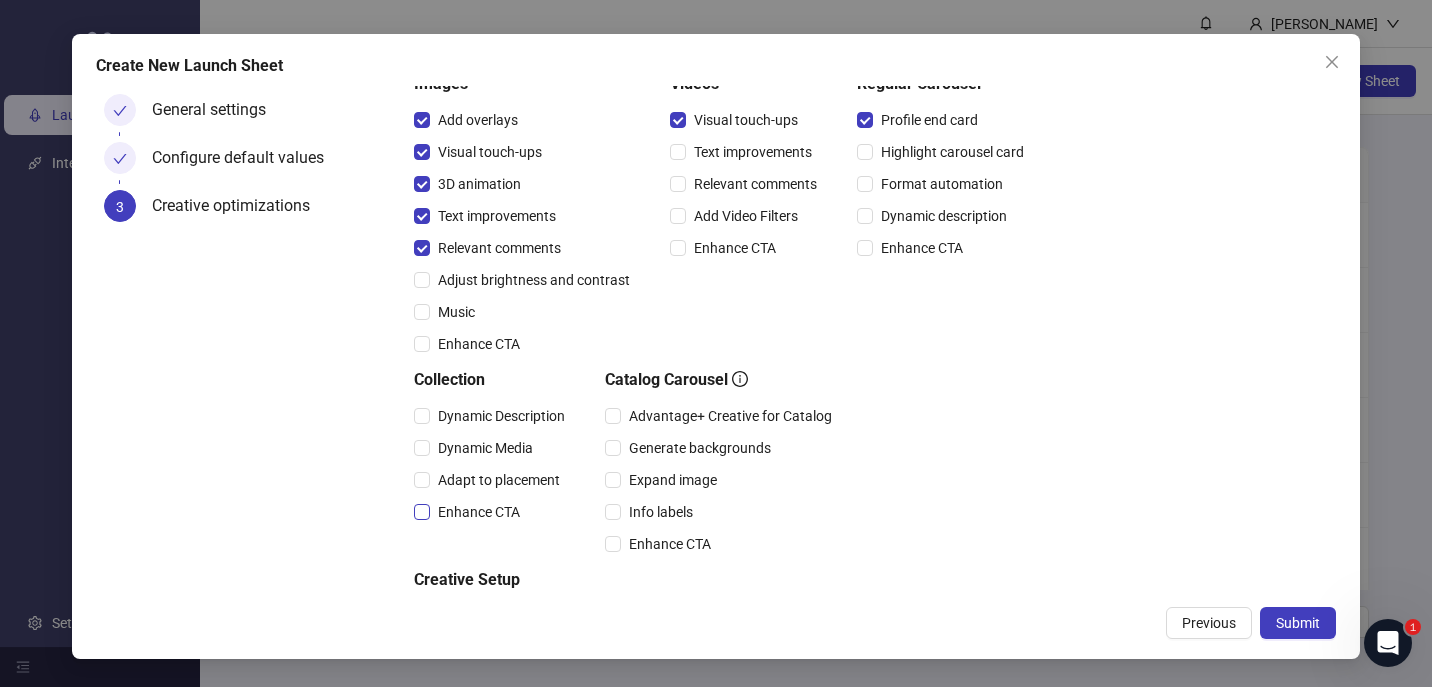 click on "Enhance CTA" at bounding box center (479, 512) 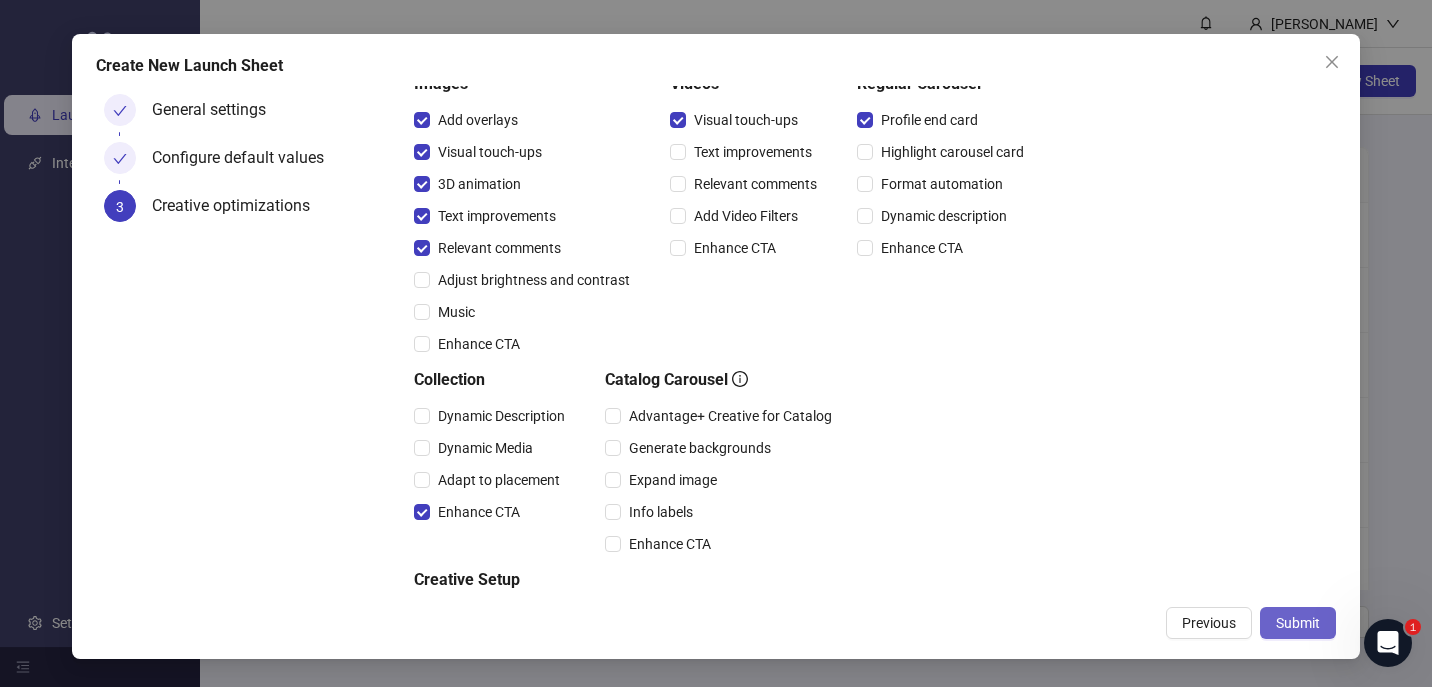 click on "Submit" at bounding box center (1298, 623) 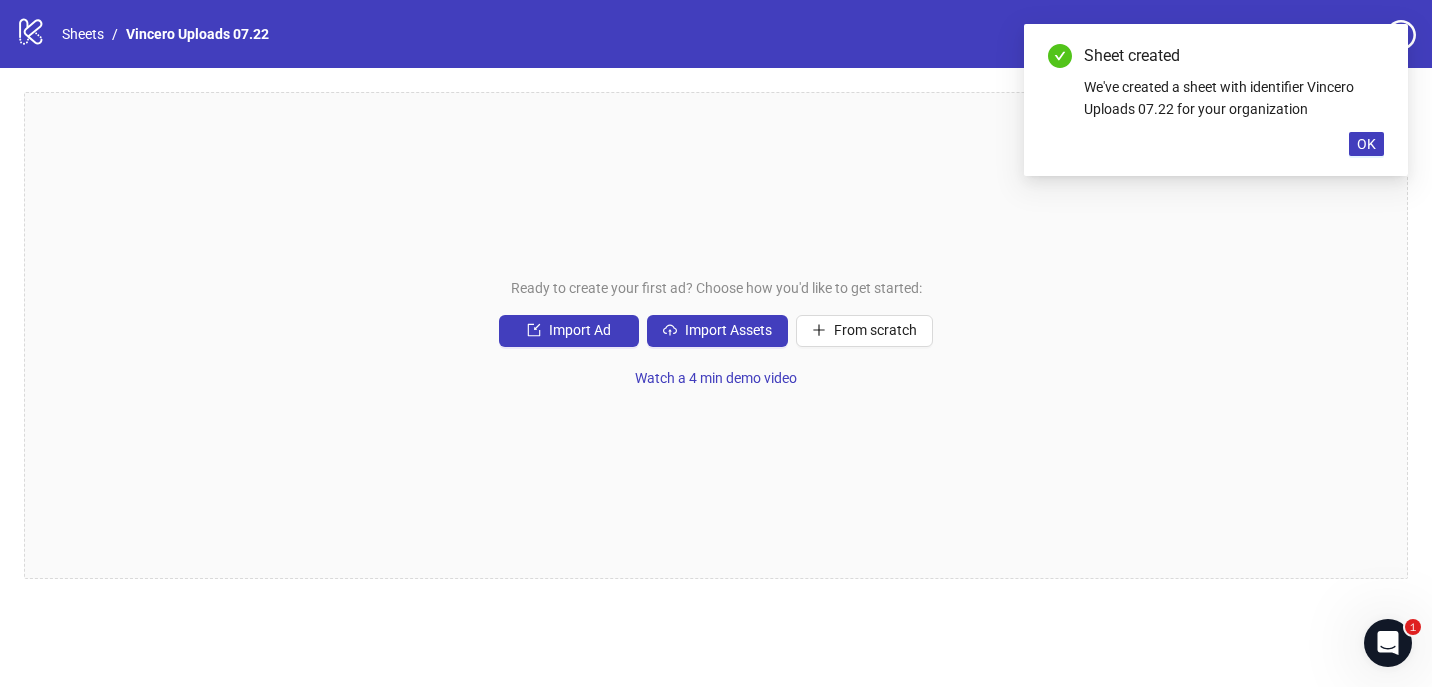 click on "Ready to create your first ad? Choose how you'd like to get started: Import Ad Import Assets From scratch Watch a 4 min demo video" at bounding box center (716, 335) 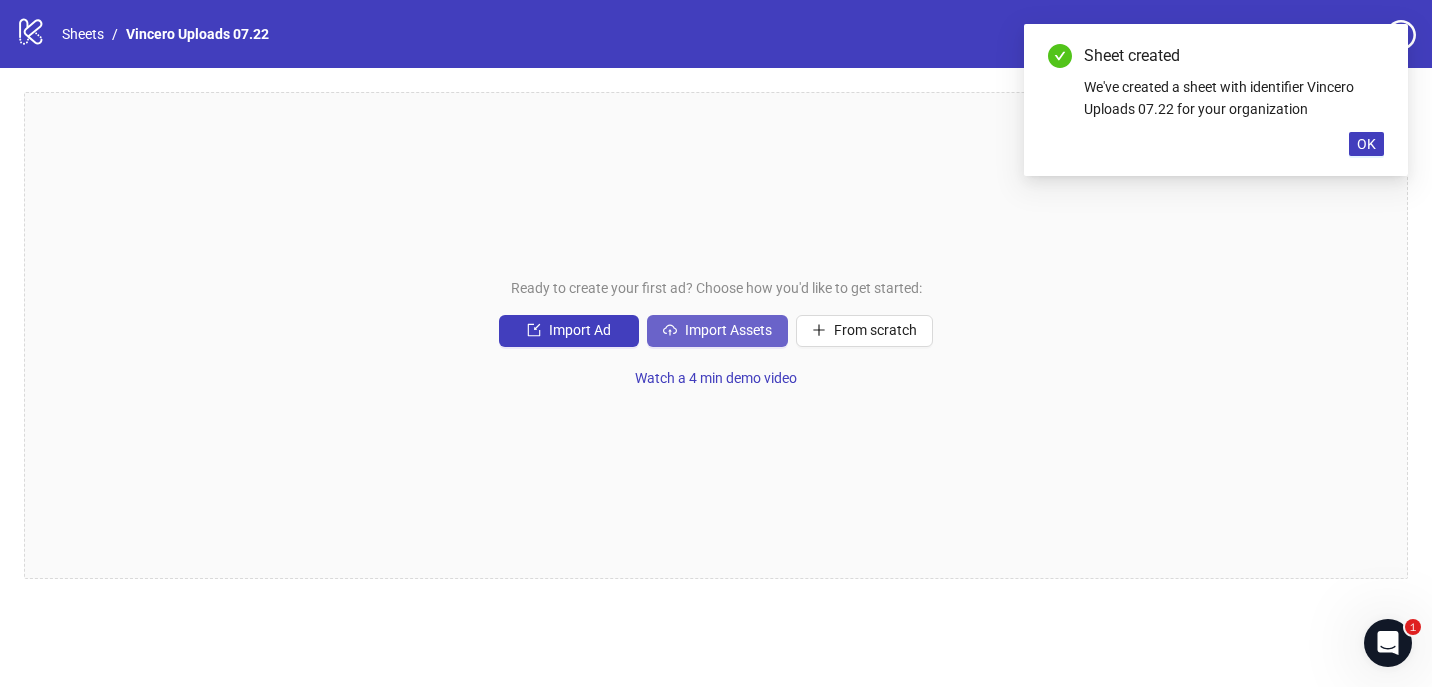click on "Import Assets" at bounding box center [717, 331] 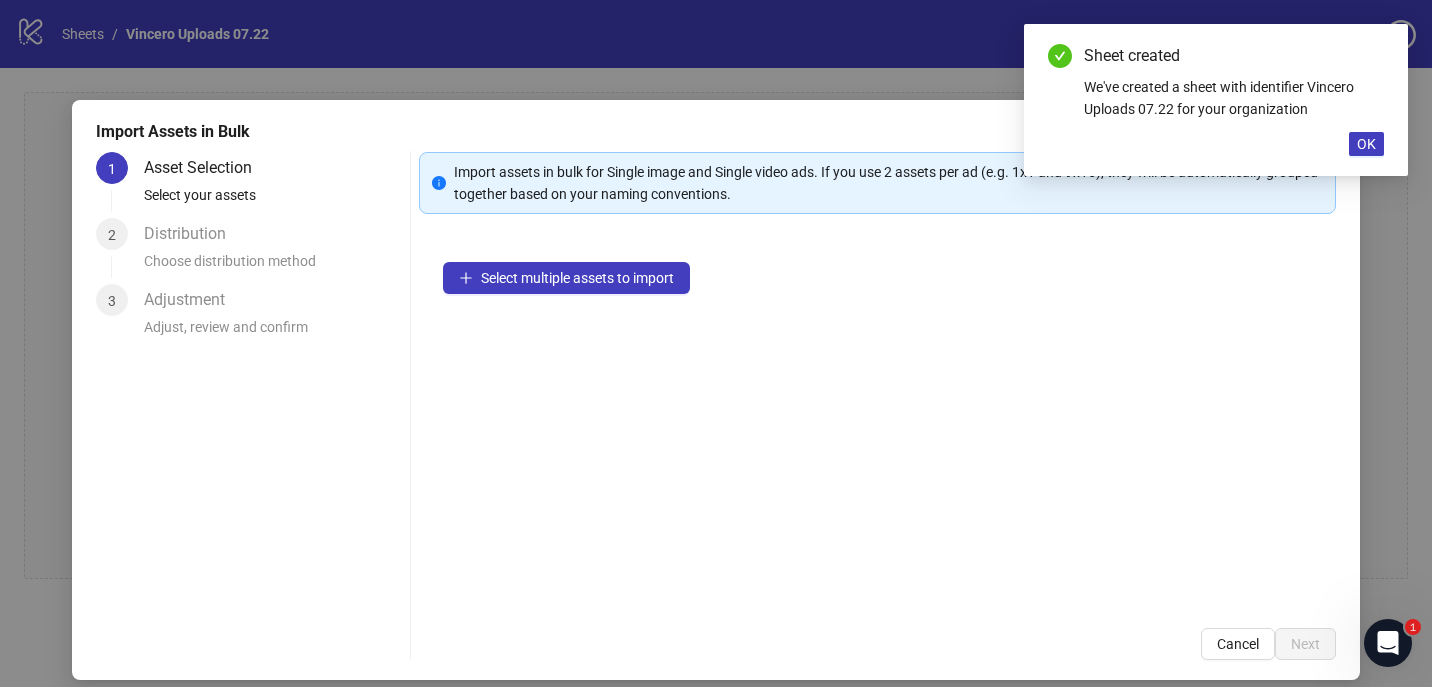 click on "Select multiple assets to import" at bounding box center (878, 421) 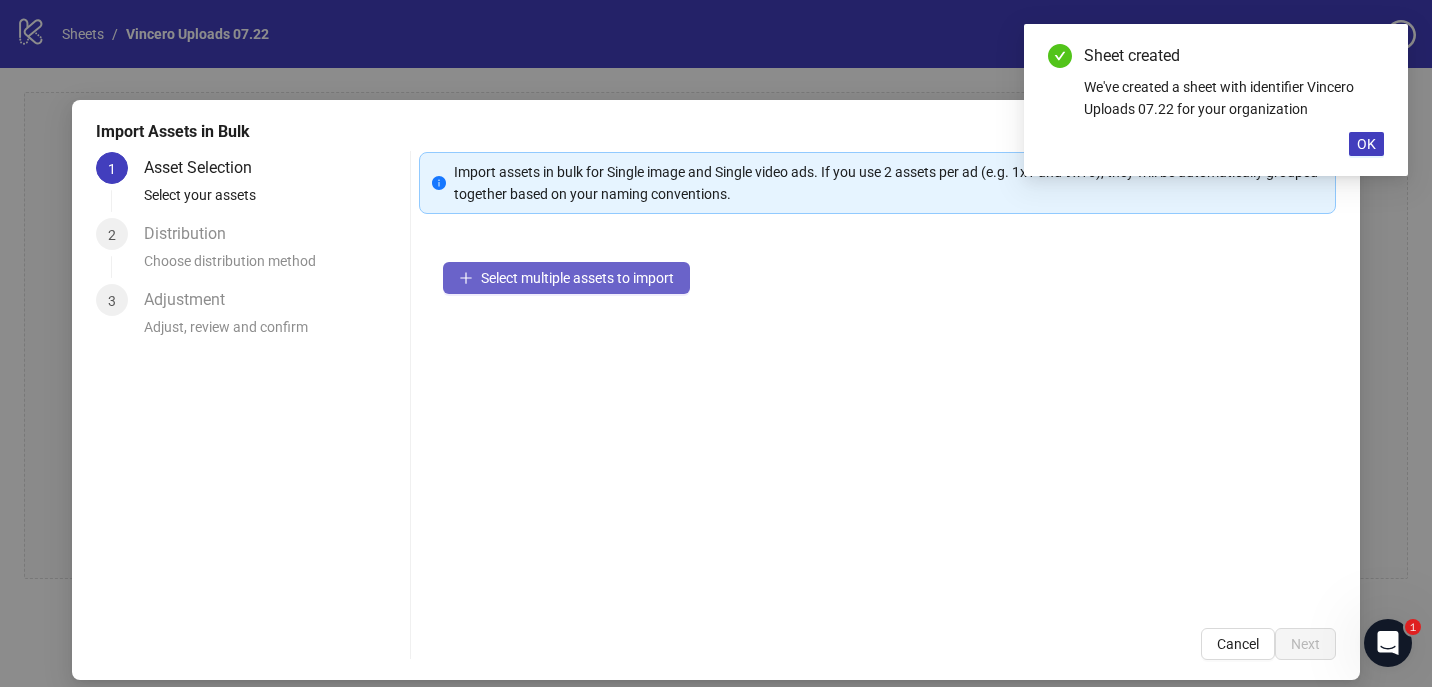 click on "Select multiple assets to import" at bounding box center (577, 278) 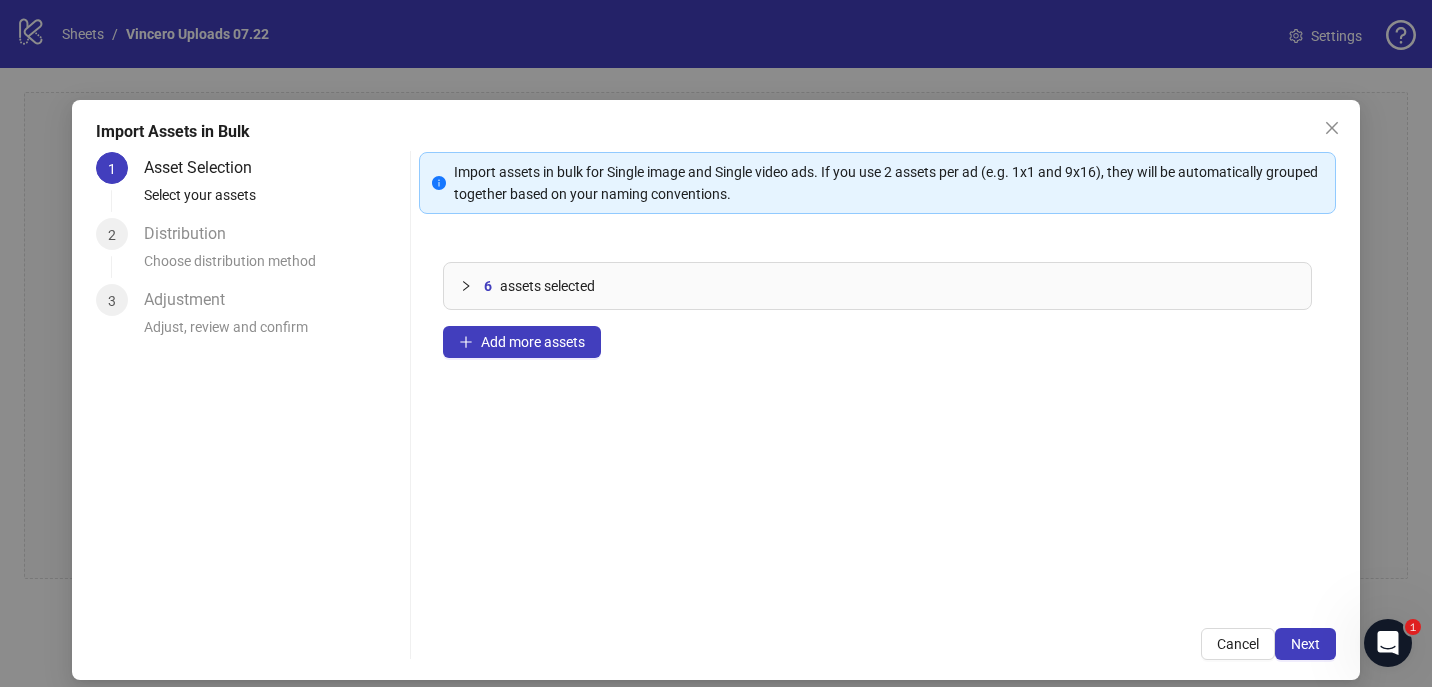 click on "Import Assets in Bulk 1 Asset Selection Select your assets 2 Distribution Choose distribution method 3 Adjustment Adjust, review and confirm Import assets in bulk for Single image and Single video ads. If you use 2 assets per ad (e.g. 1x1 and 9x16), they will be automatically grouped together based on your naming conventions. 6 assets selected Add more assets Cancel Next" at bounding box center (716, 390) 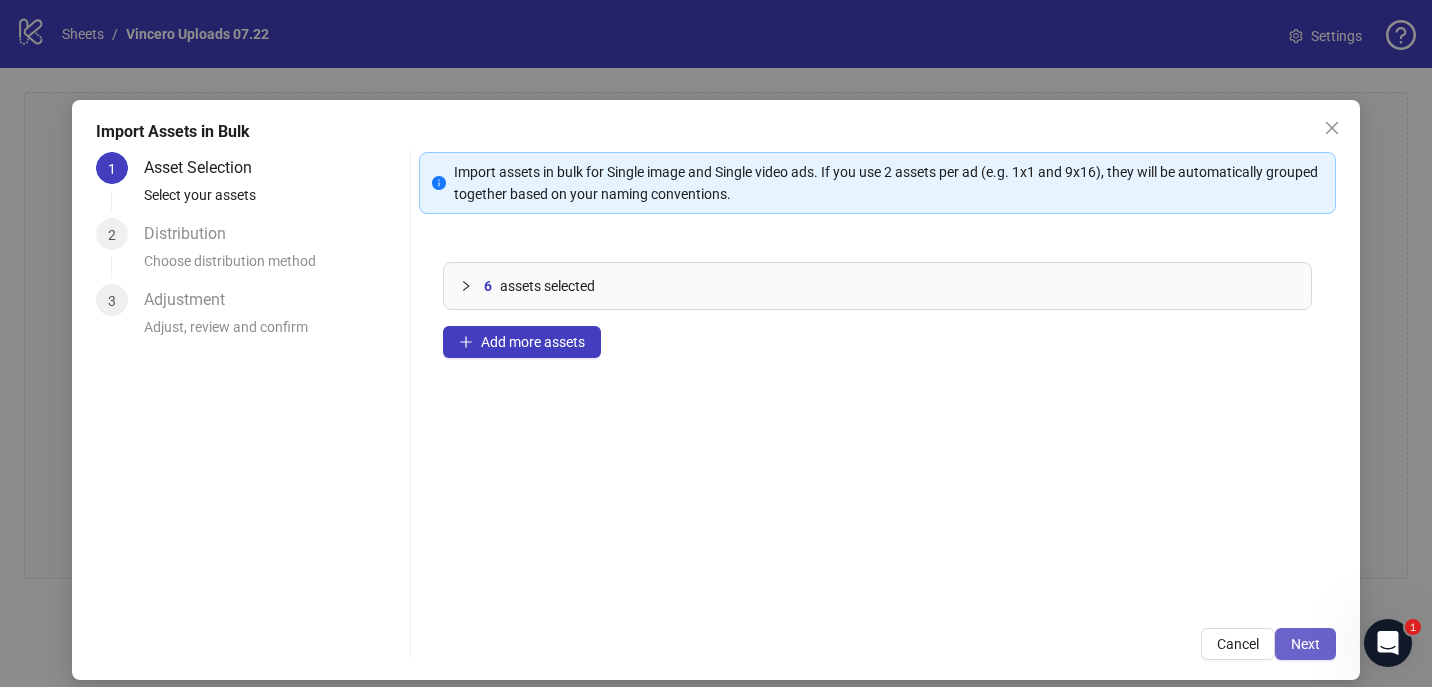 click on "Next" at bounding box center (1305, 644) 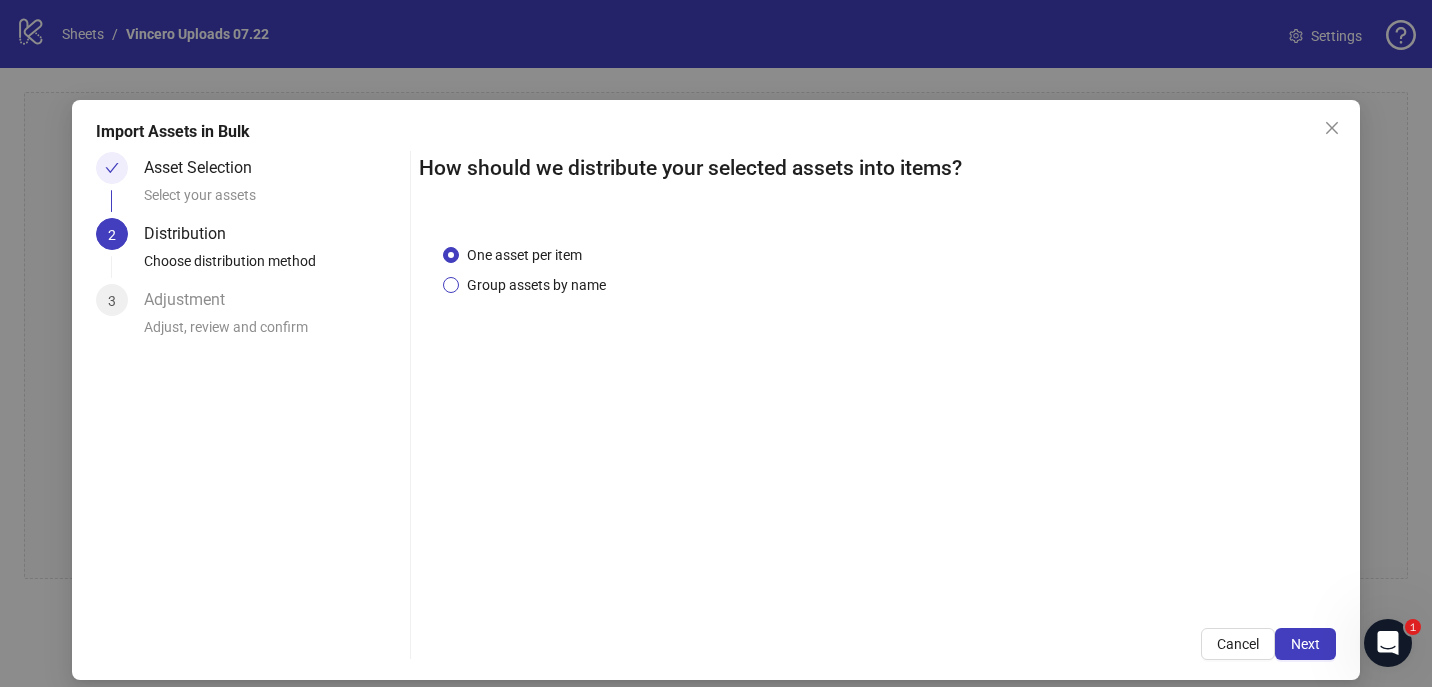 click on "Group assets by name" at bounding box center [536, 285] 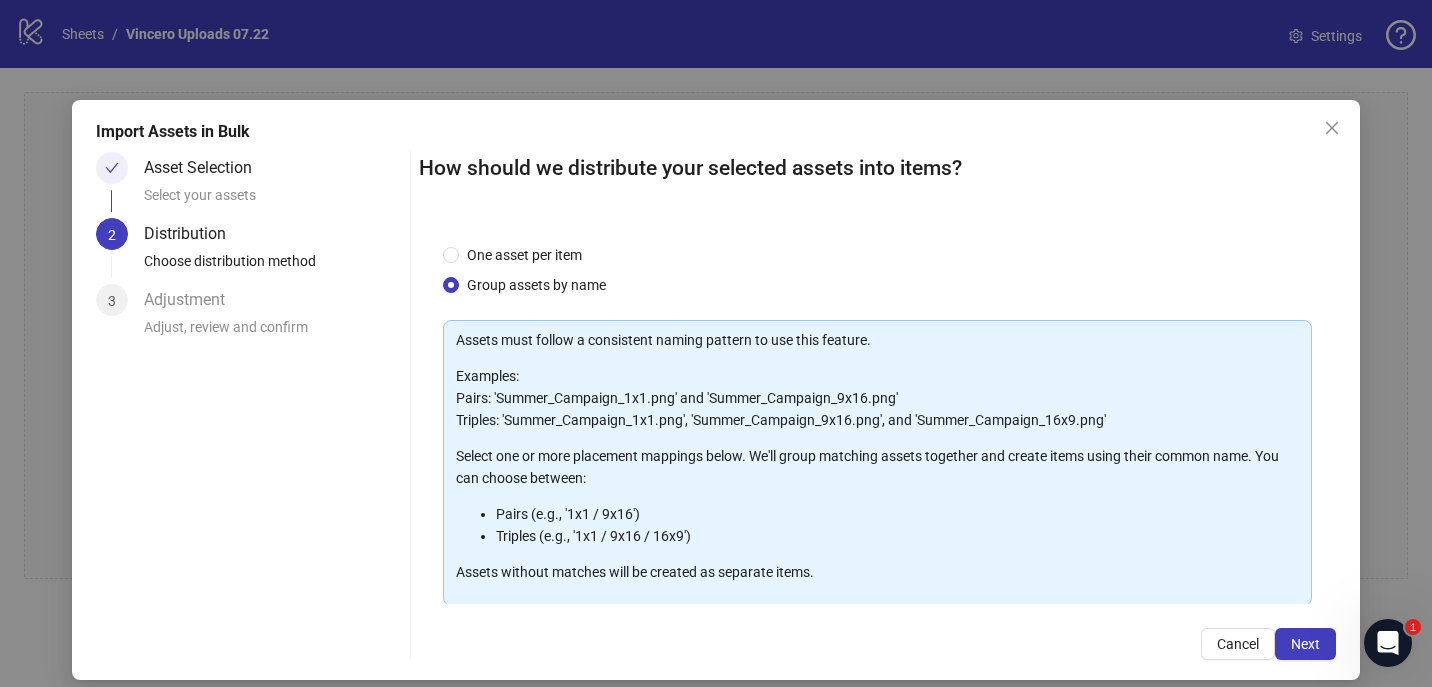 scroll, scrollTop: 201, scrollLeft: 0, axis: vertical 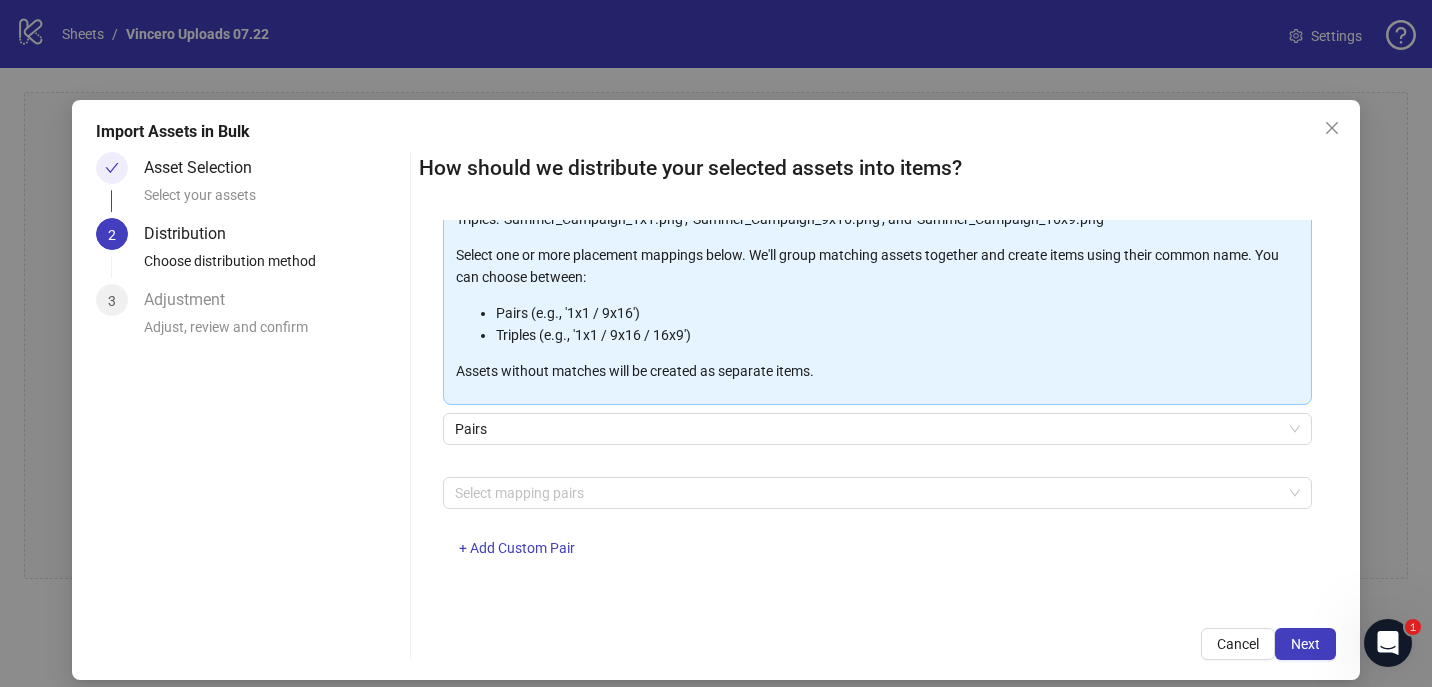 click on "Select mapping pairs + Add Custom Pair" at bounding box center [878, 529] 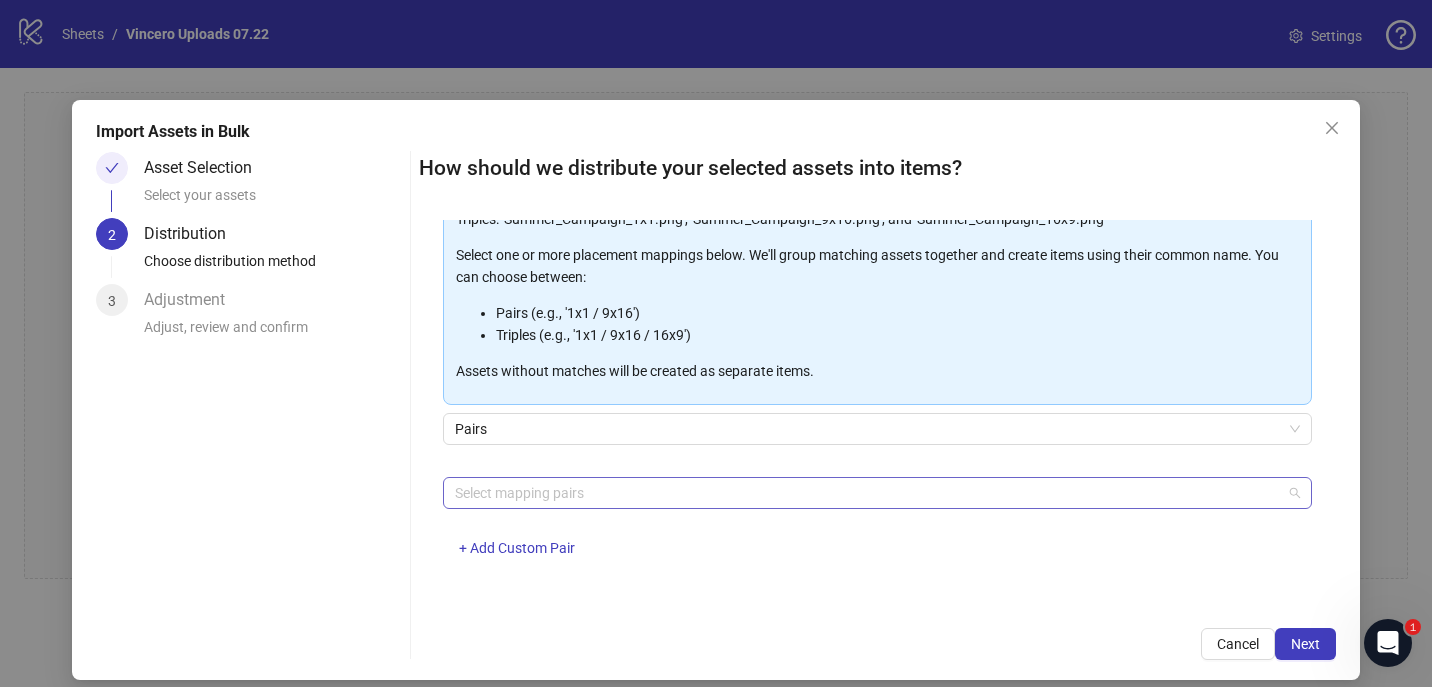 click at bounding box center [867, 493] 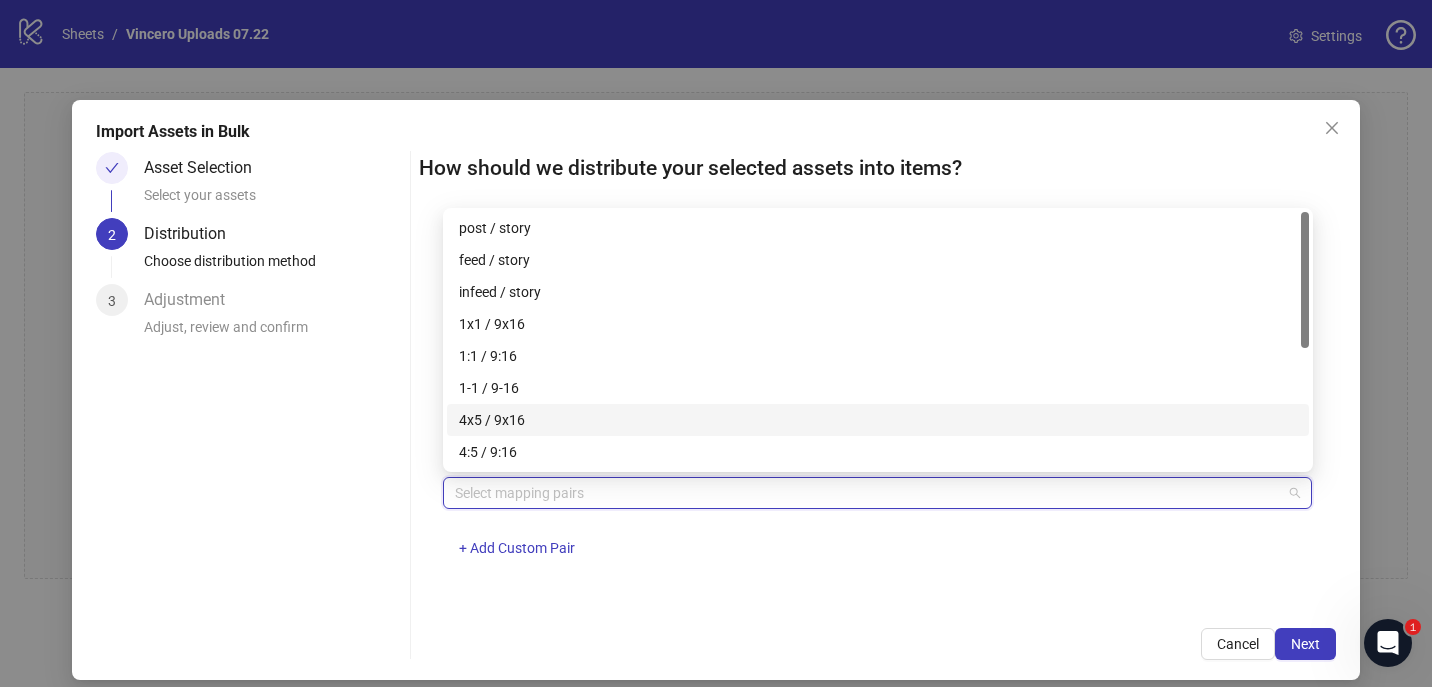 click on "4x5 / 9x16" at bounding box center [878, 420] 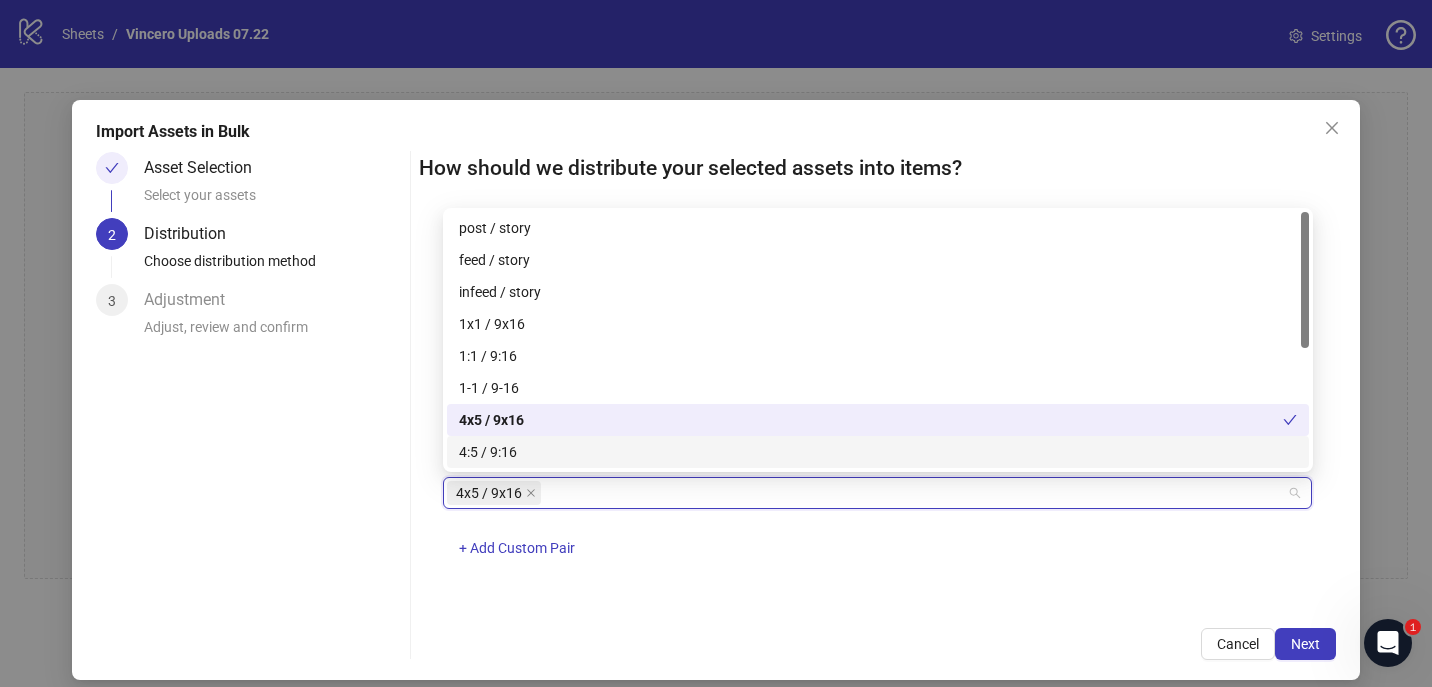 click on "One asset per item Group assets by name Assets must follow a consistent naming pattern to use this feature. Examples: Pairs: 'Summer_Campaign_1x1.png' and 'Summer_Campaign_9x16.png' Triples: 'Summer_Campaign_1x1.png', 'Summer_Campaign_9x16.png', and 'Summer_Campaign_16x9.png' Select one or more placement mappings below. We'll group matching assets together and create items using their common name. You can choose between: Pairs (e.g., '1x1 / 9x16') Triples (e.g., '1x1 / 9x16 / 16x9') Assets without matches will be created as separate items. Pairs 4x5 / 9x16   + Add Custom Pair" at bounding box center (878, 412) 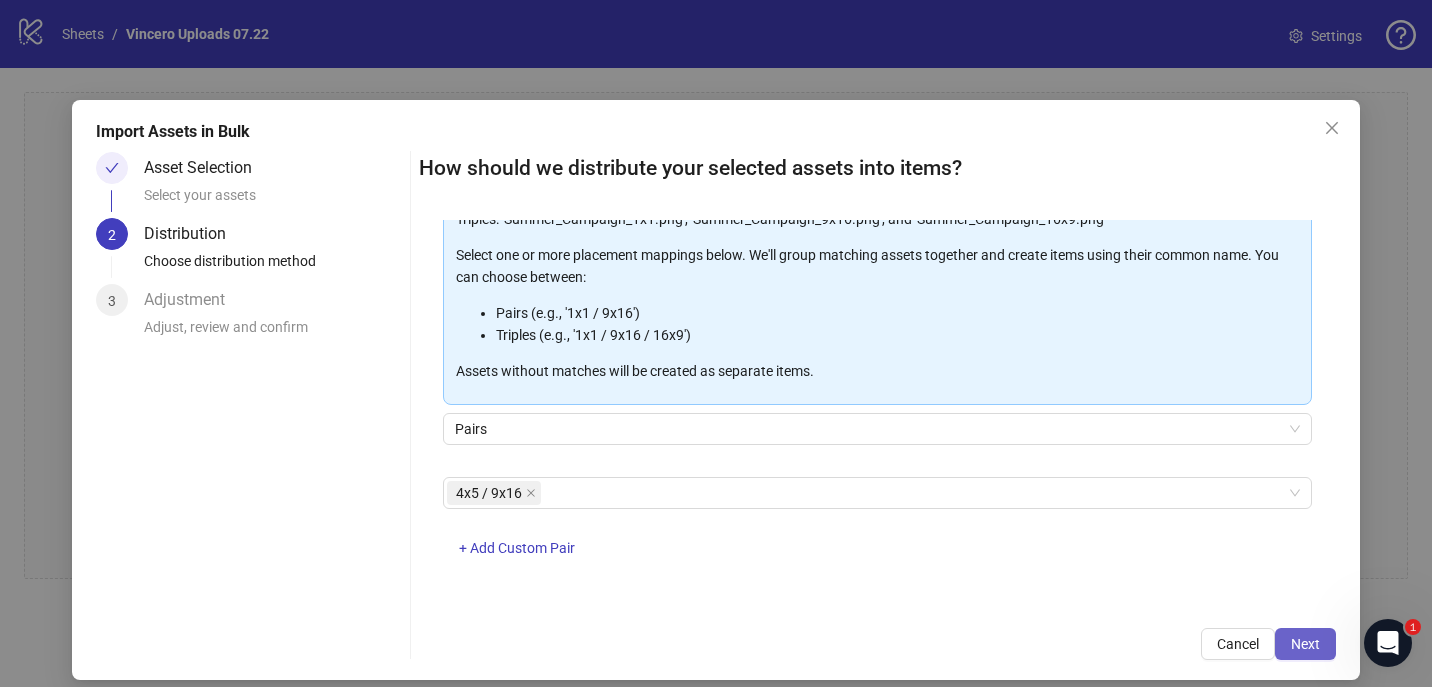 click on "Next" at bounding box center [1305, 644] 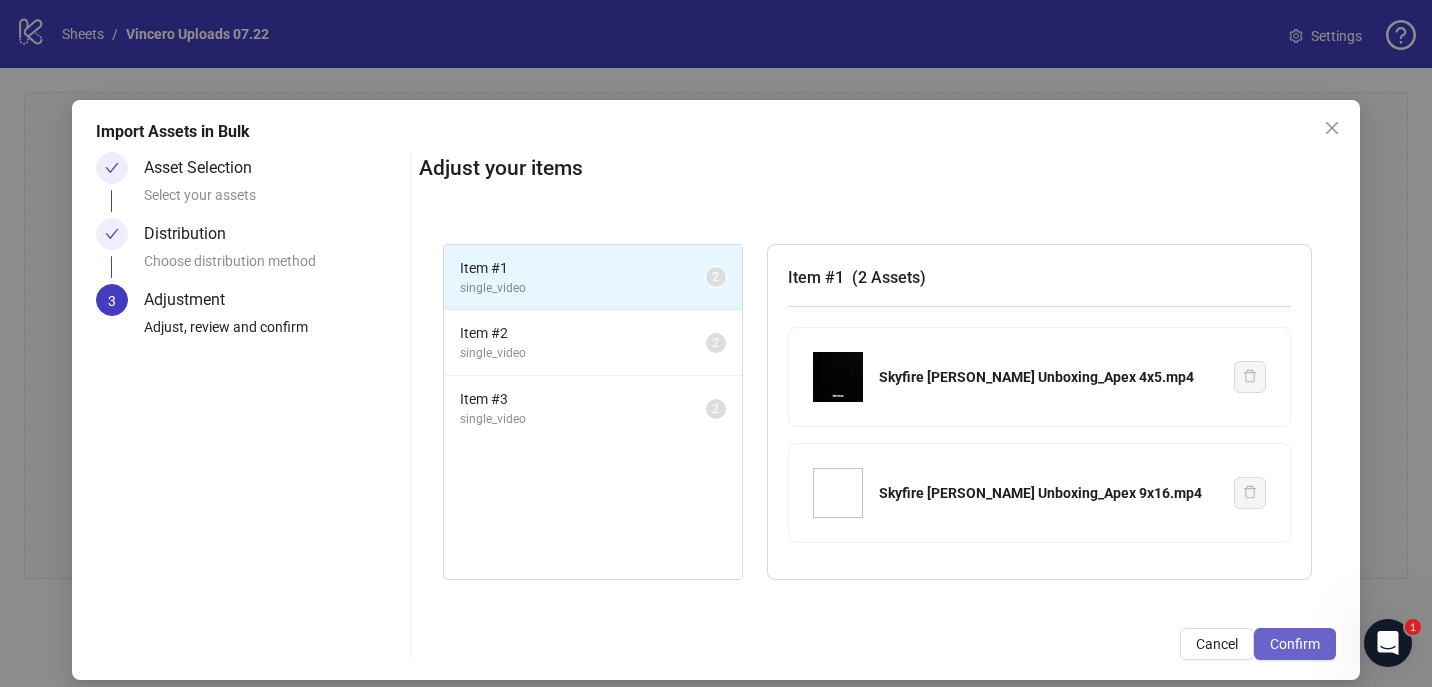 click on "Confirm" at bounding box center (1295, 644) 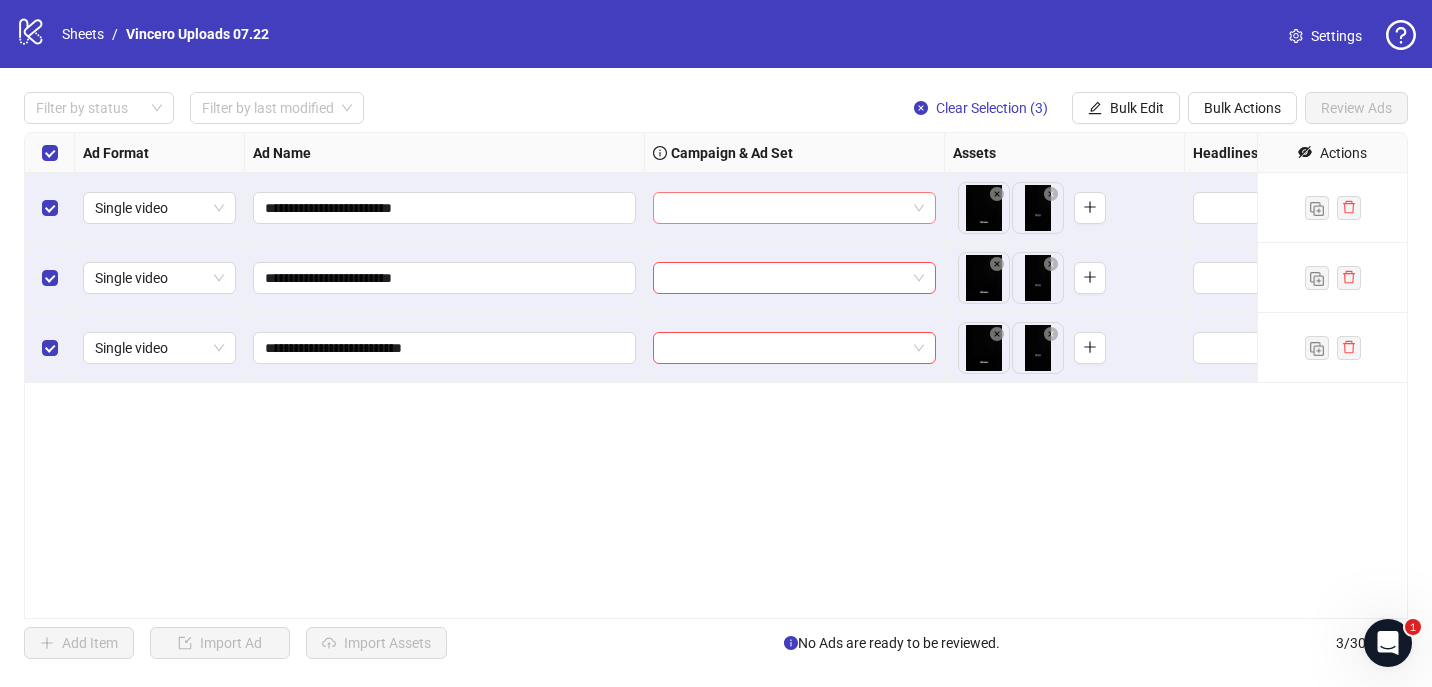 click at bounding box center (785, 208) 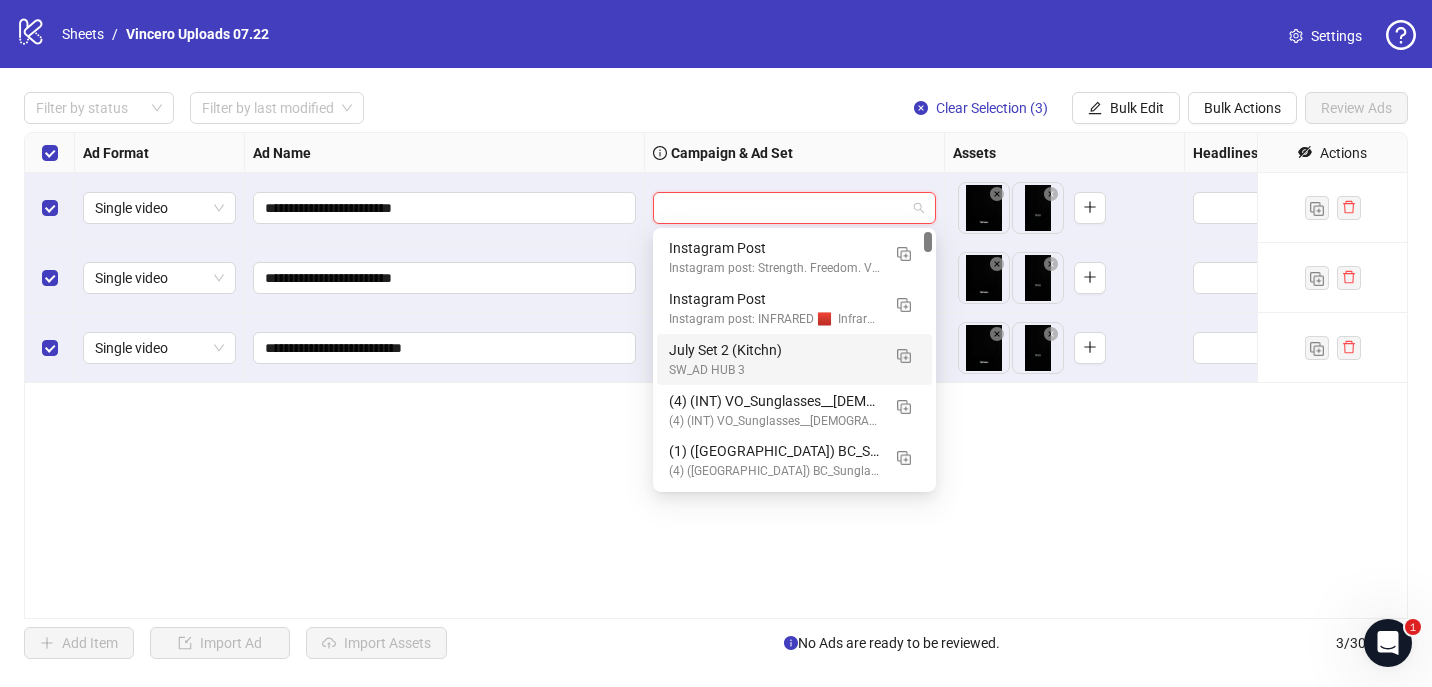 click on "SW_AD HUB 3" at bounding box center [774, 370] 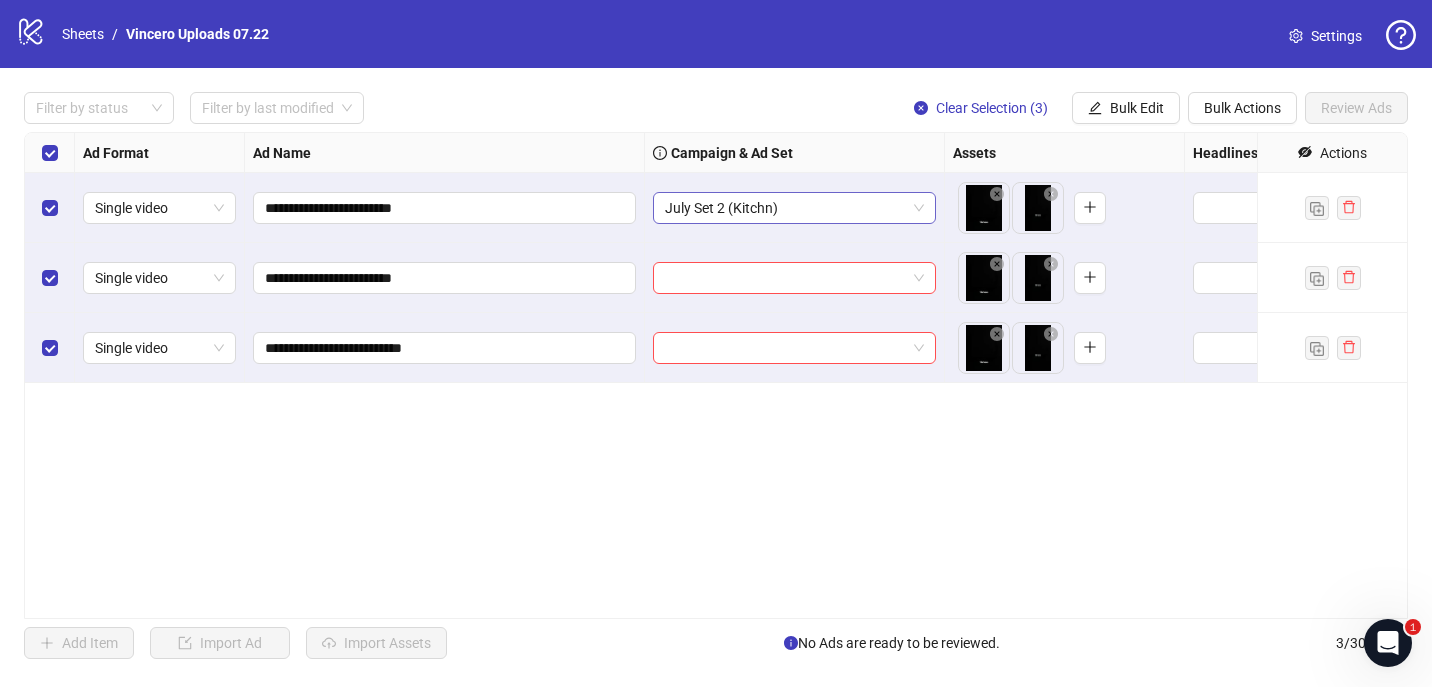click on "July Set 2 (Kitchn)" at bounding box center (794, 208) 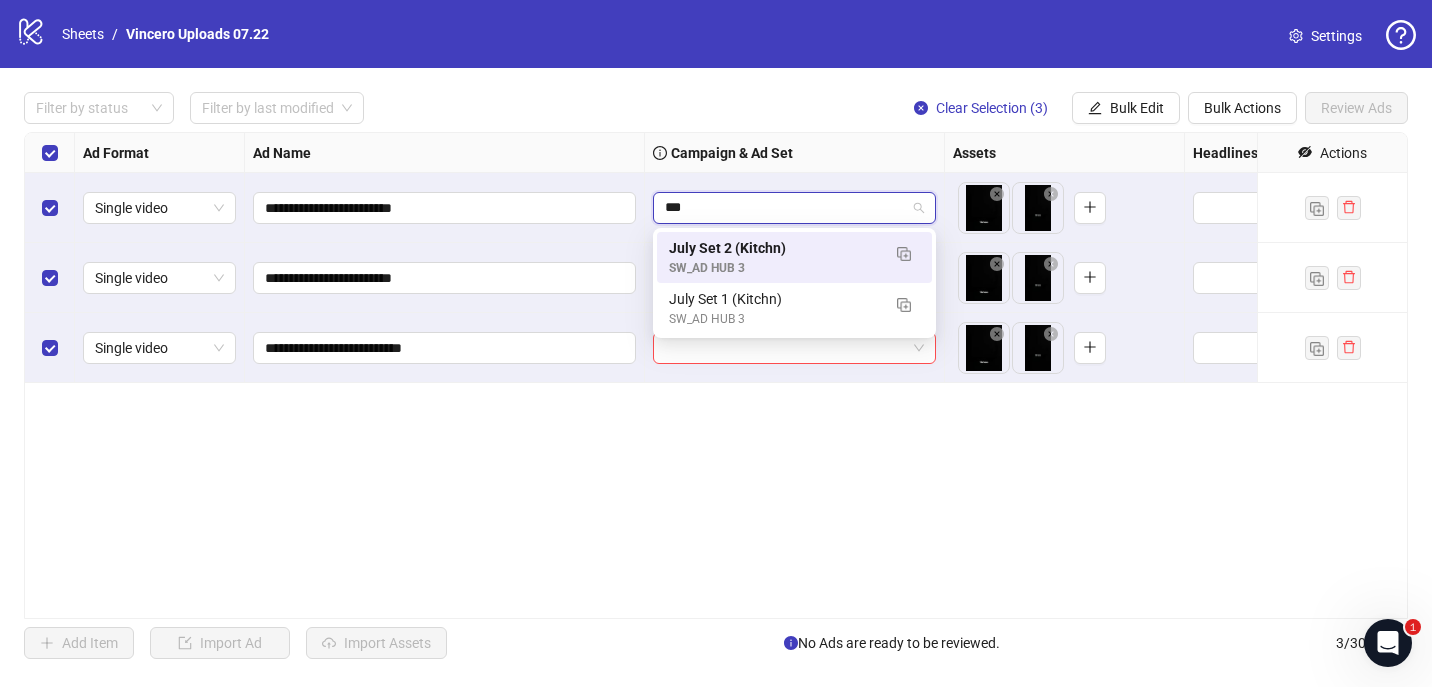 type on "****" 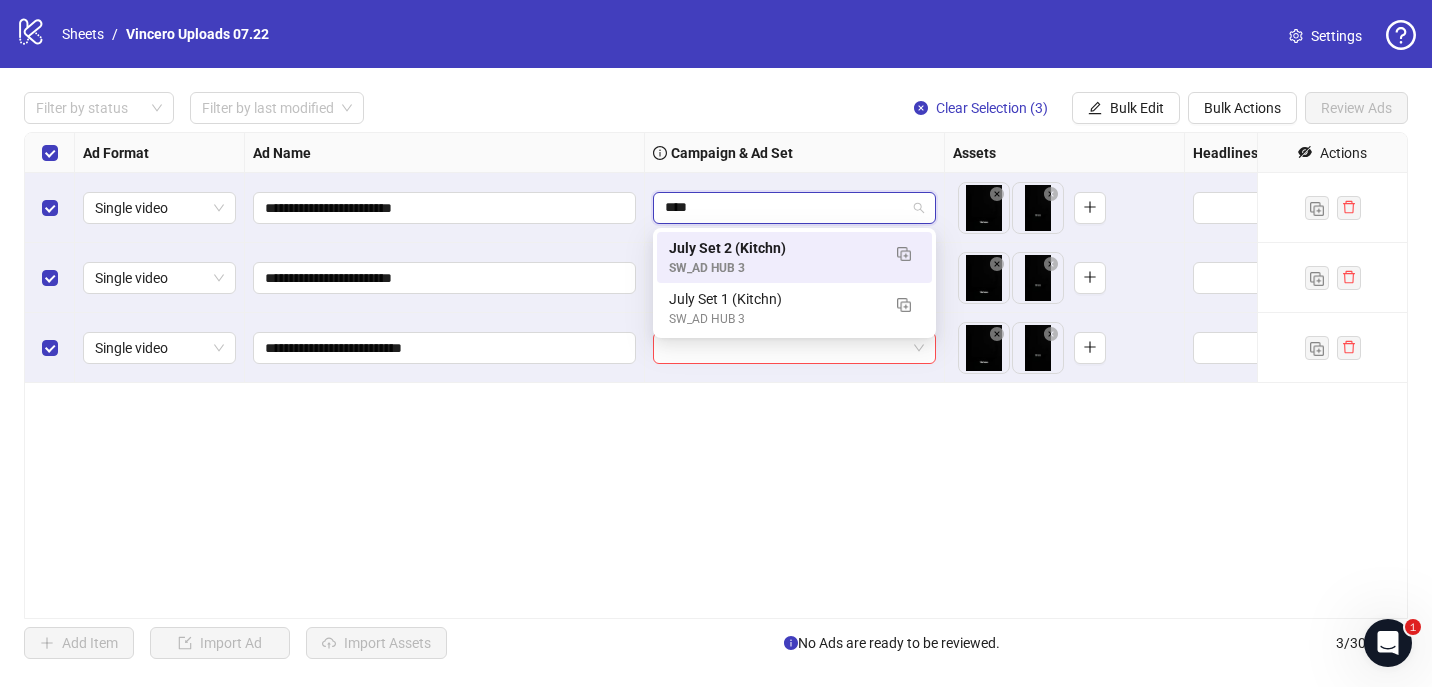click on "July Set 2 (Kitchn)" at bounding box center [774, 248] 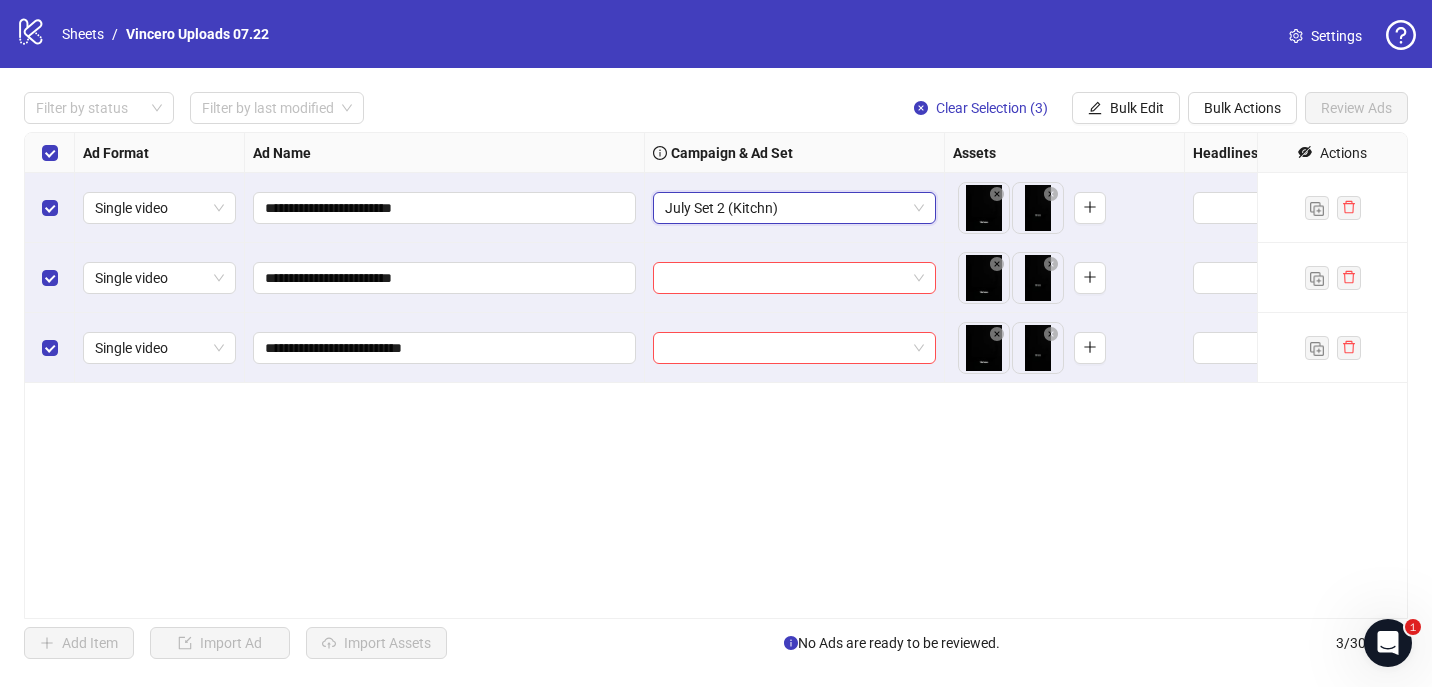 click at bounding box center [795, 278] 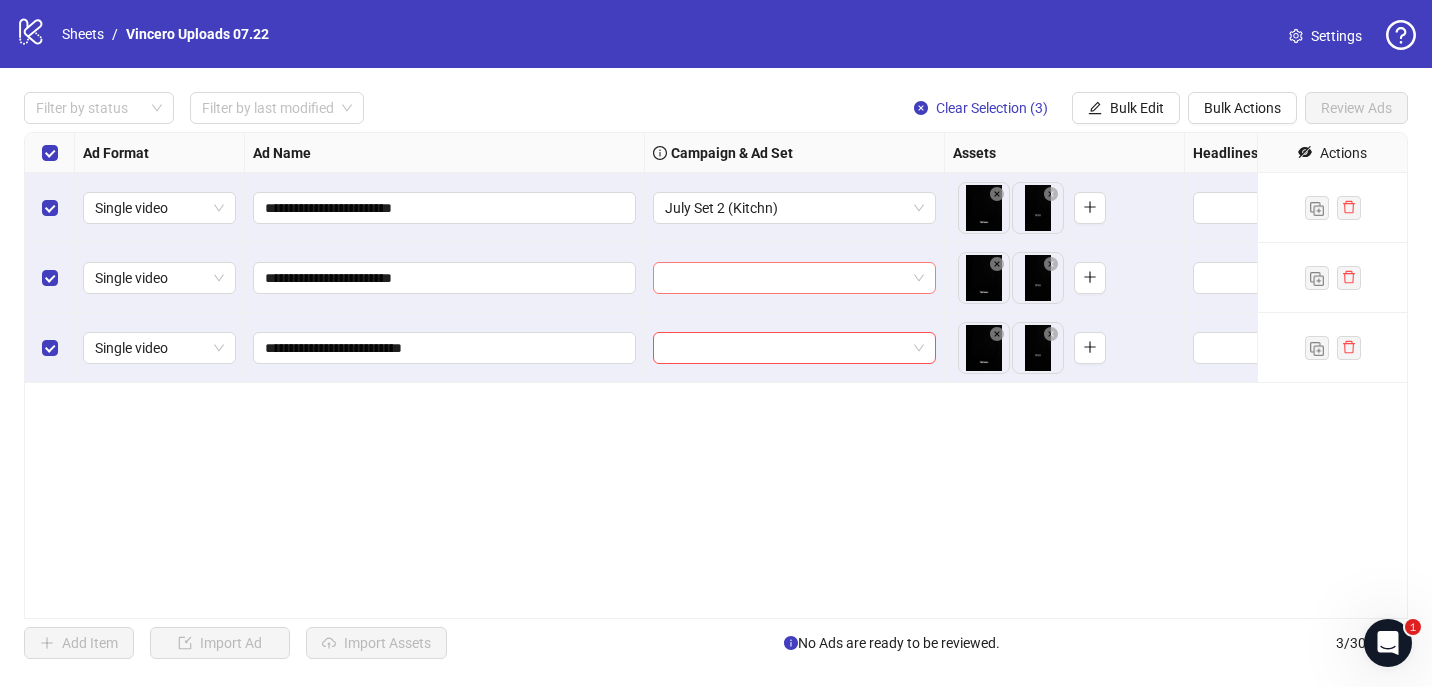 click at bounding box center [785, 278] 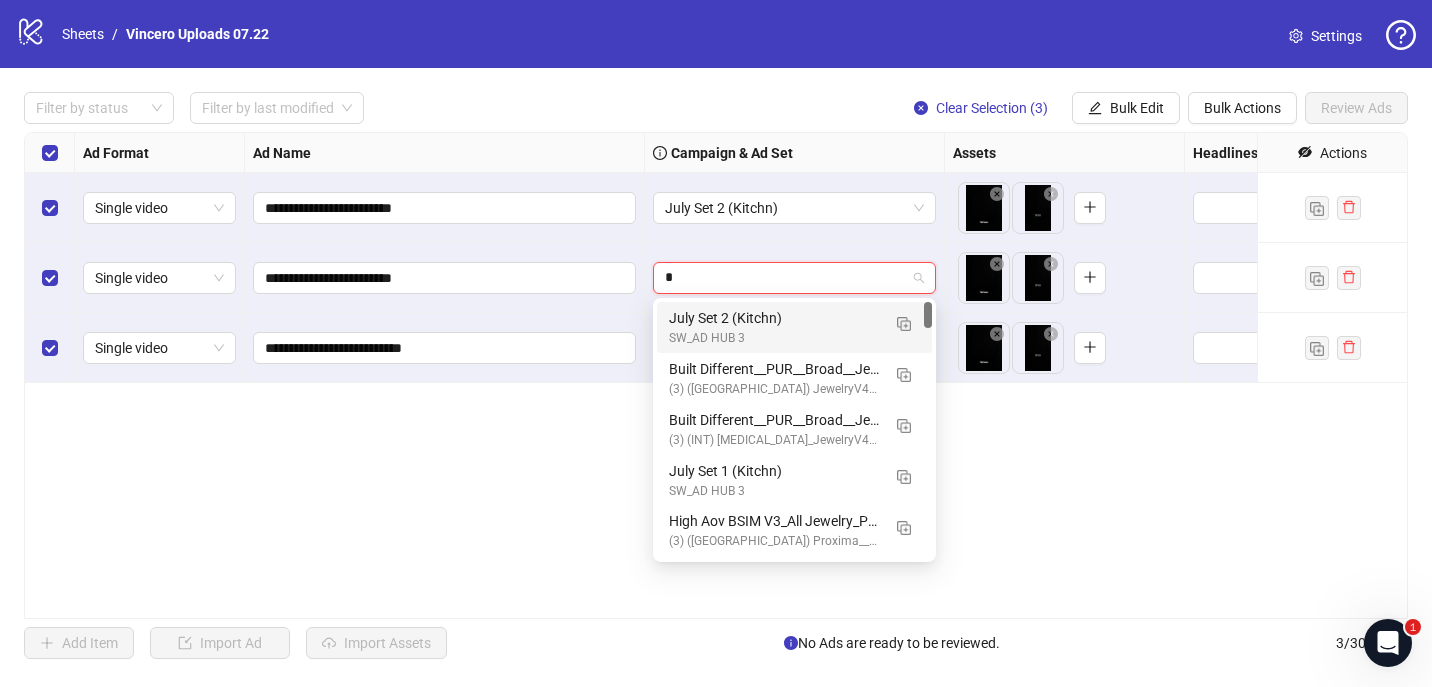 type on "**" 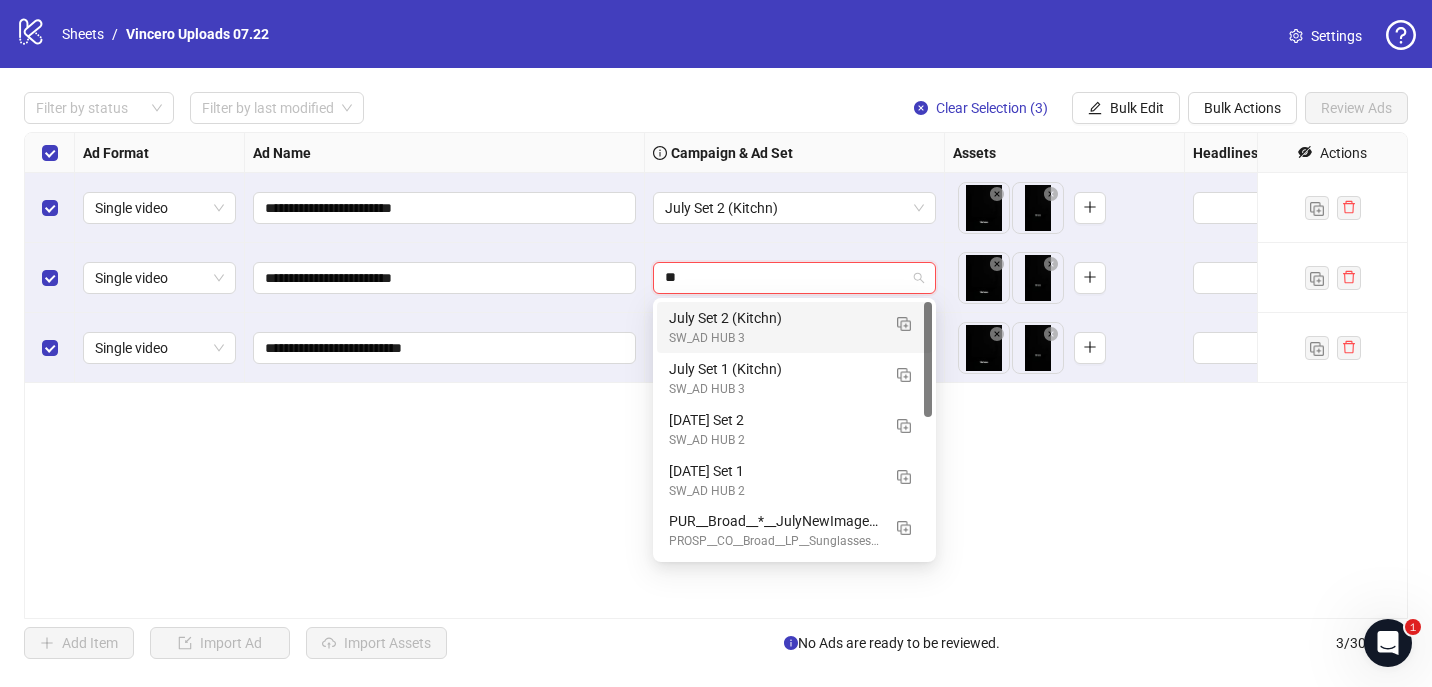 click on "July Set 2 (Kitchn)" at bounding box center (774, 318) 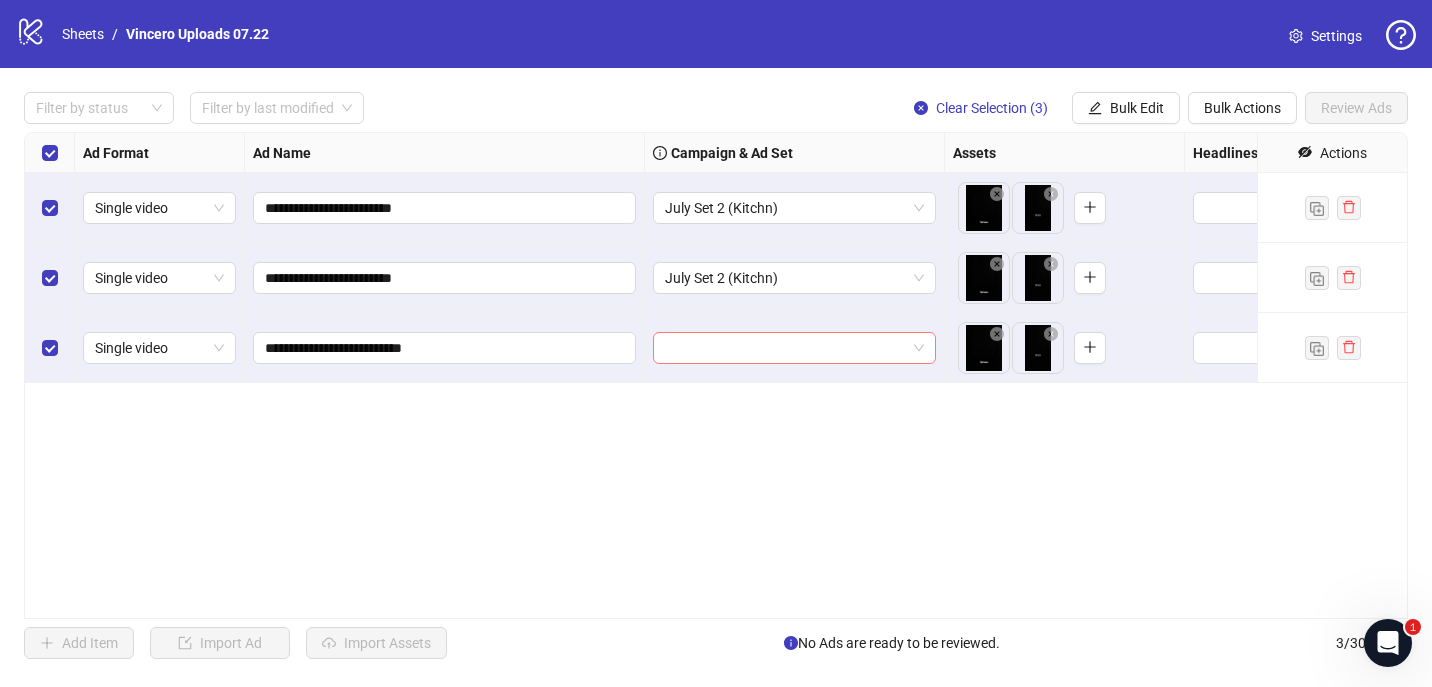 click at bounding box center [785, 348] 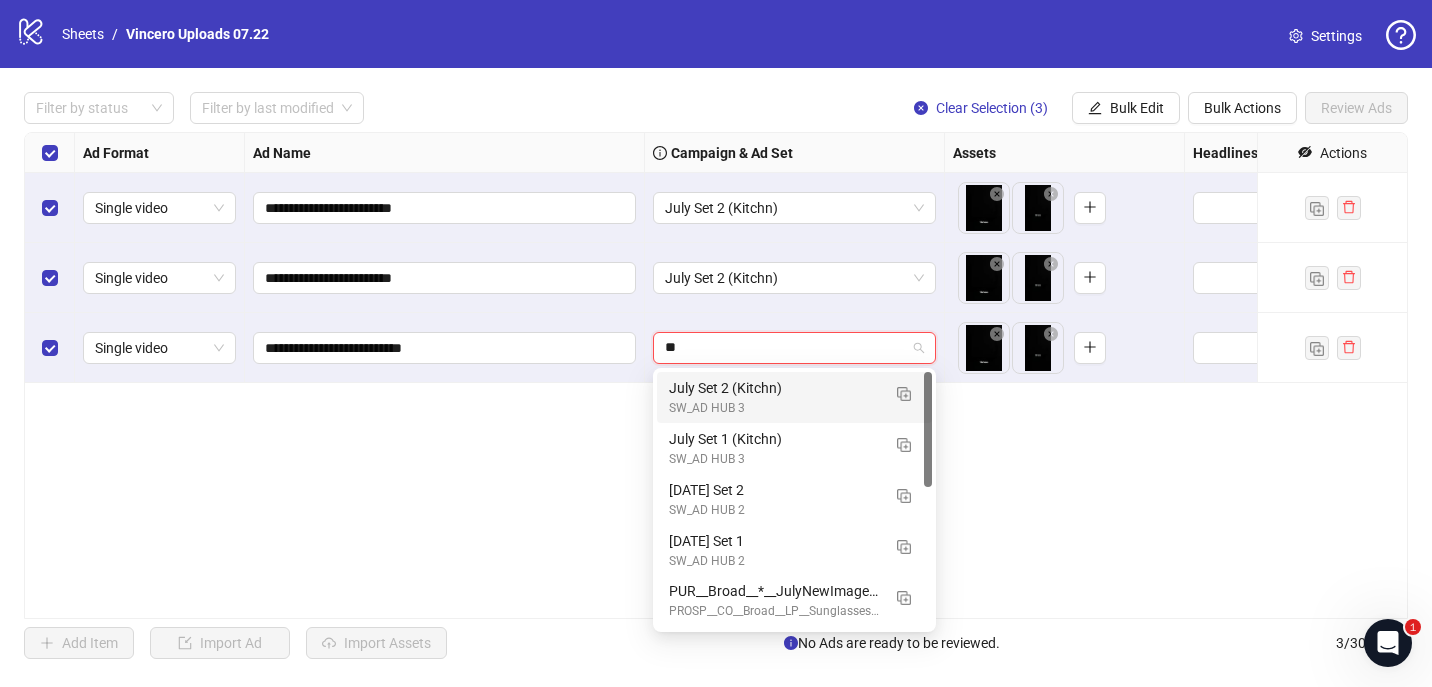 type on "***" 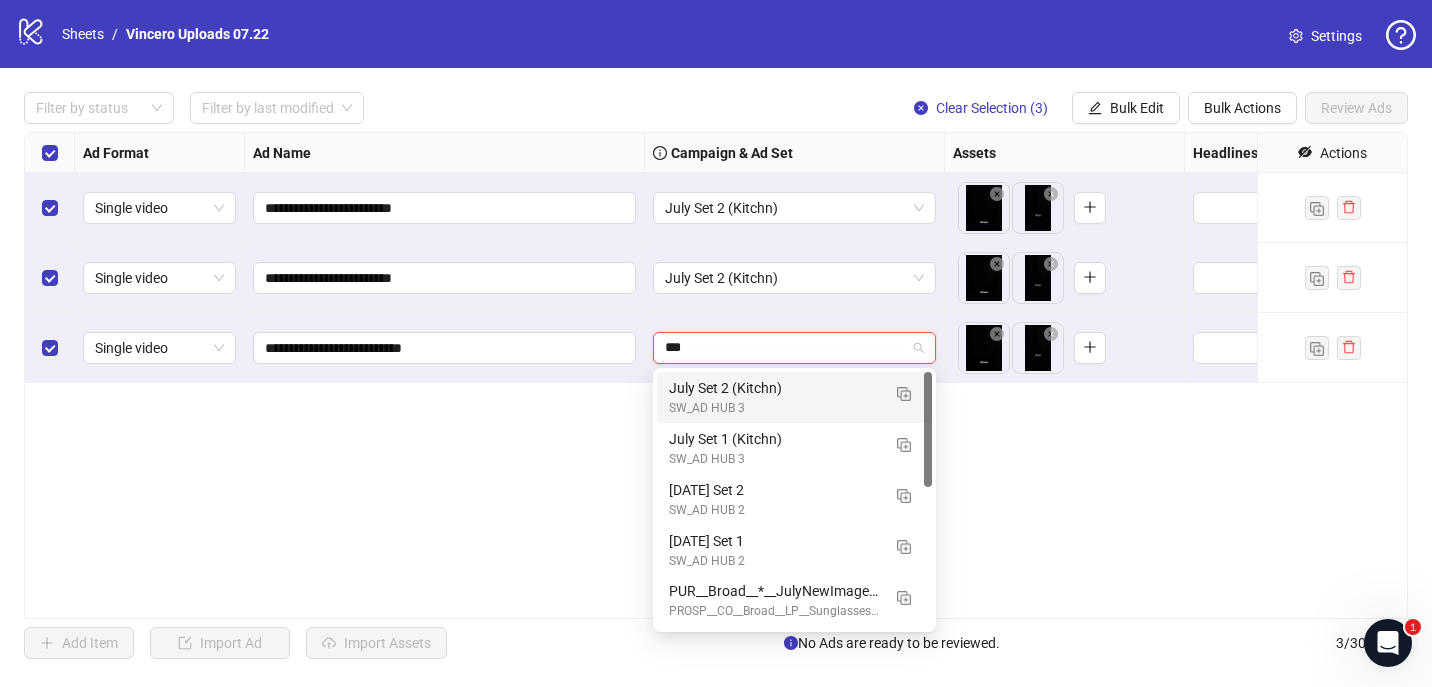 click on "July Set 2 (Kitchn)" at bounding box center (774, 388) 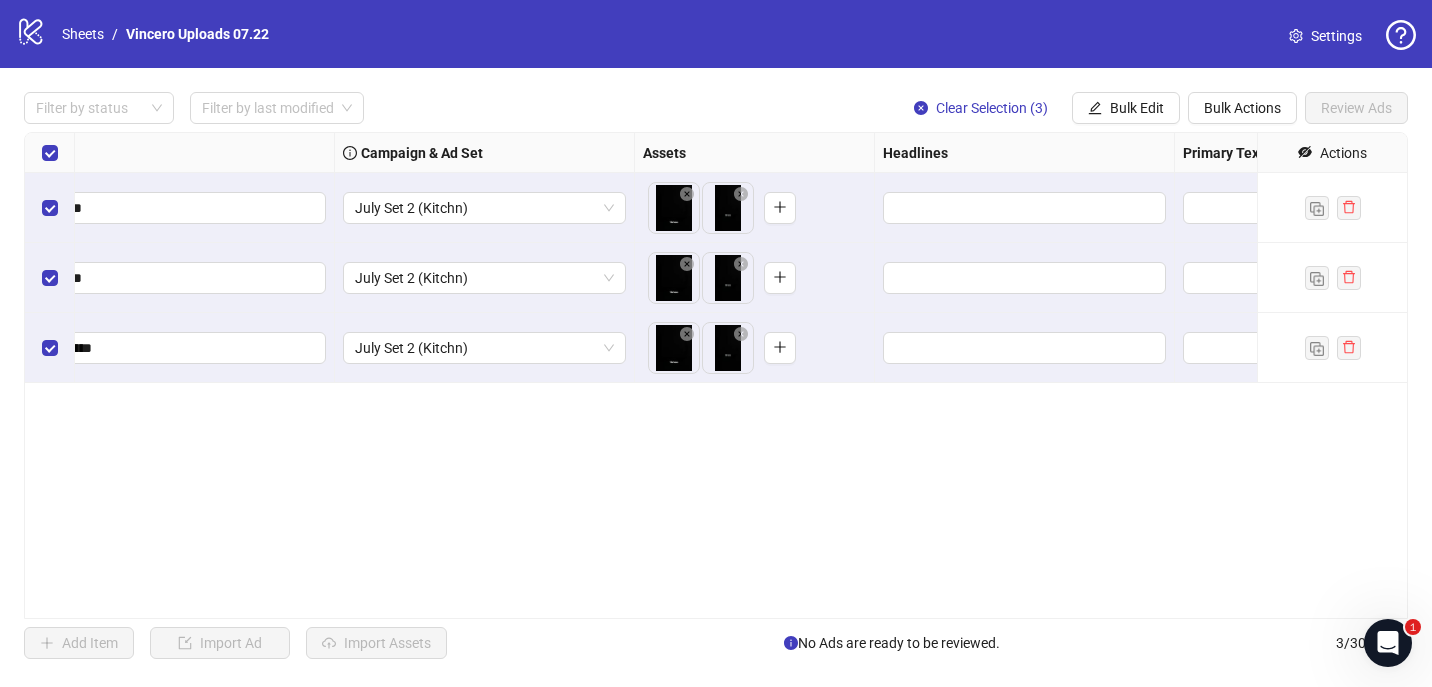 scroll, scrollTop: 0, scrollLeft: 457, axis: horizontal 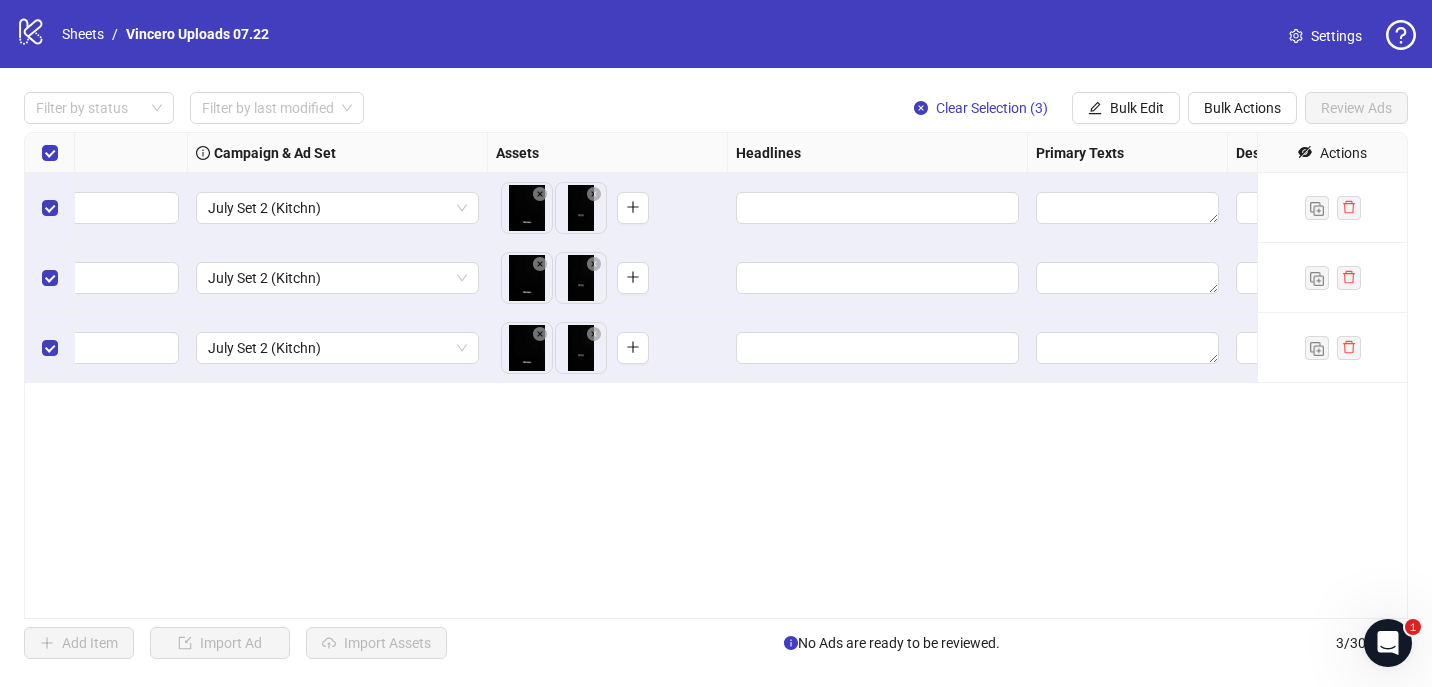 click on "Actions" at bounding box center (1332, 153) 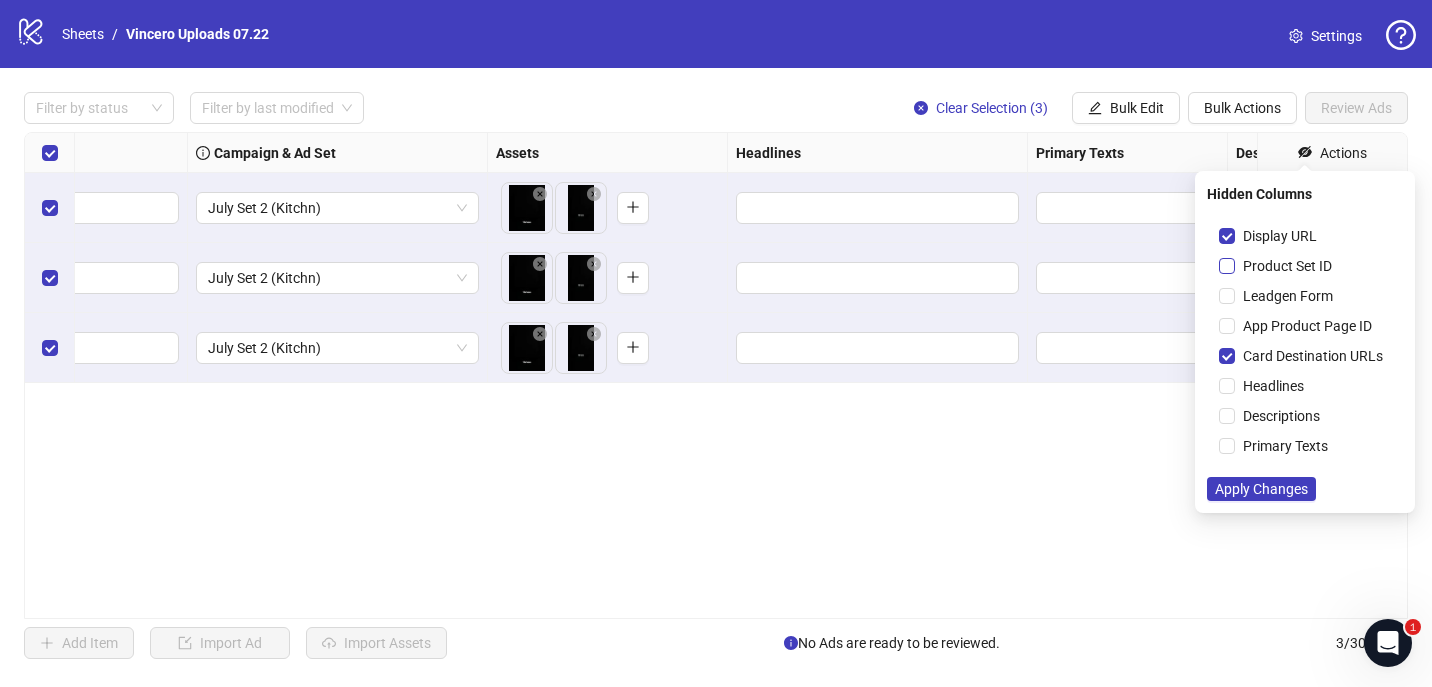 click on "Product Set ID" at bounding box center [1279, 266] 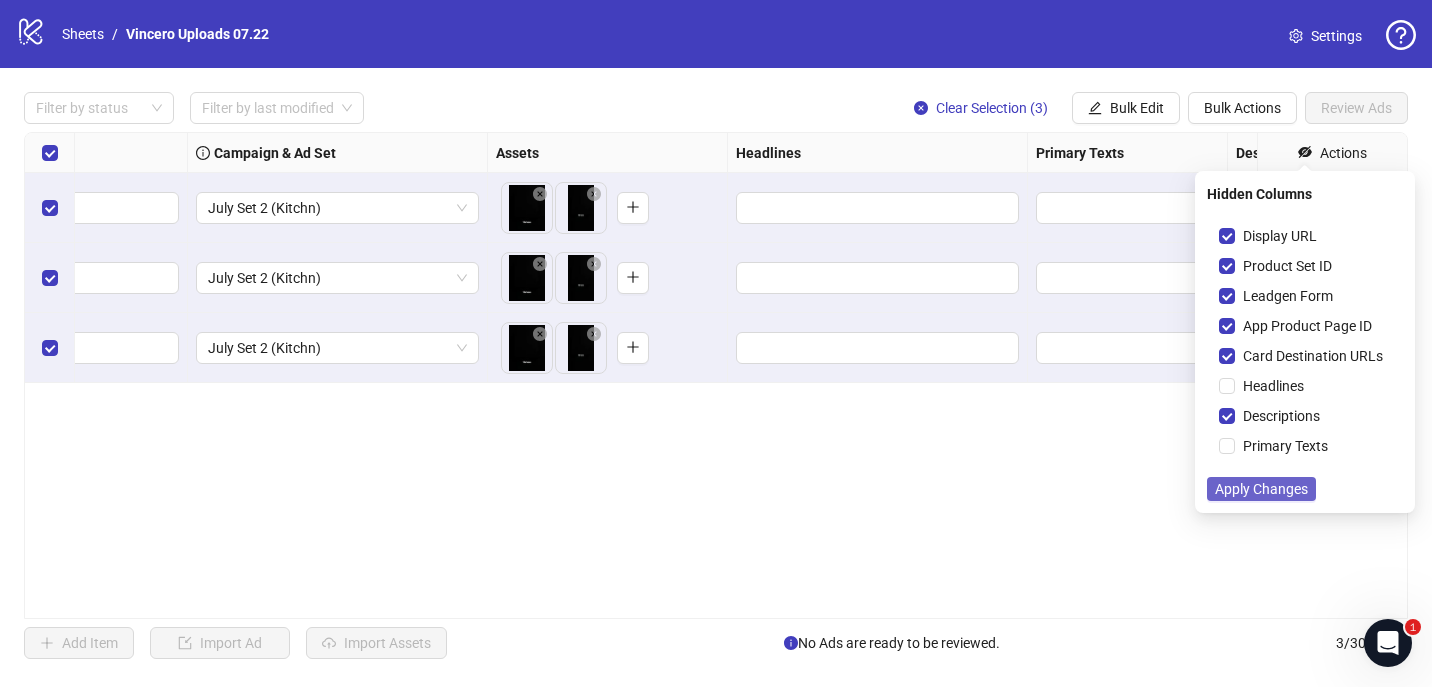 click on "Apply Changes" at bounding box center (1261, 489) 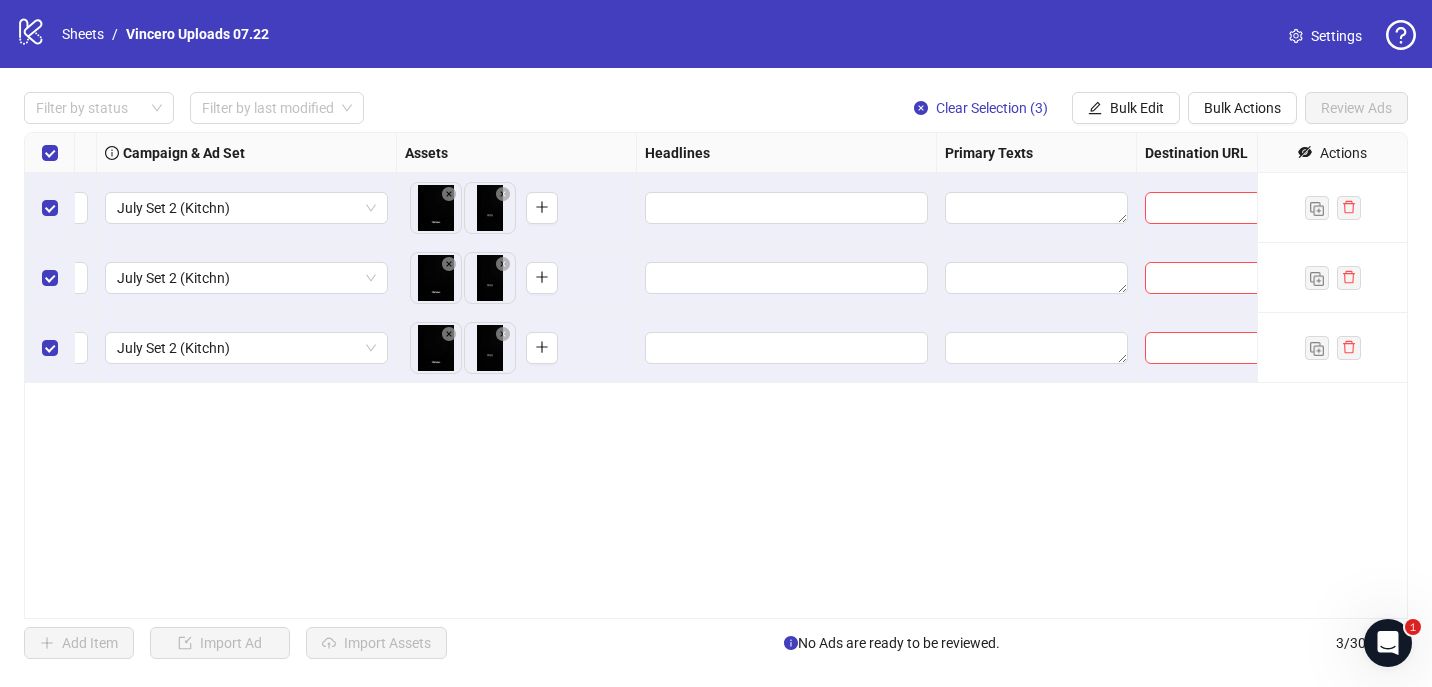 scroll, scrollTop: 0, scrollLeft: 649, axis: horizontal 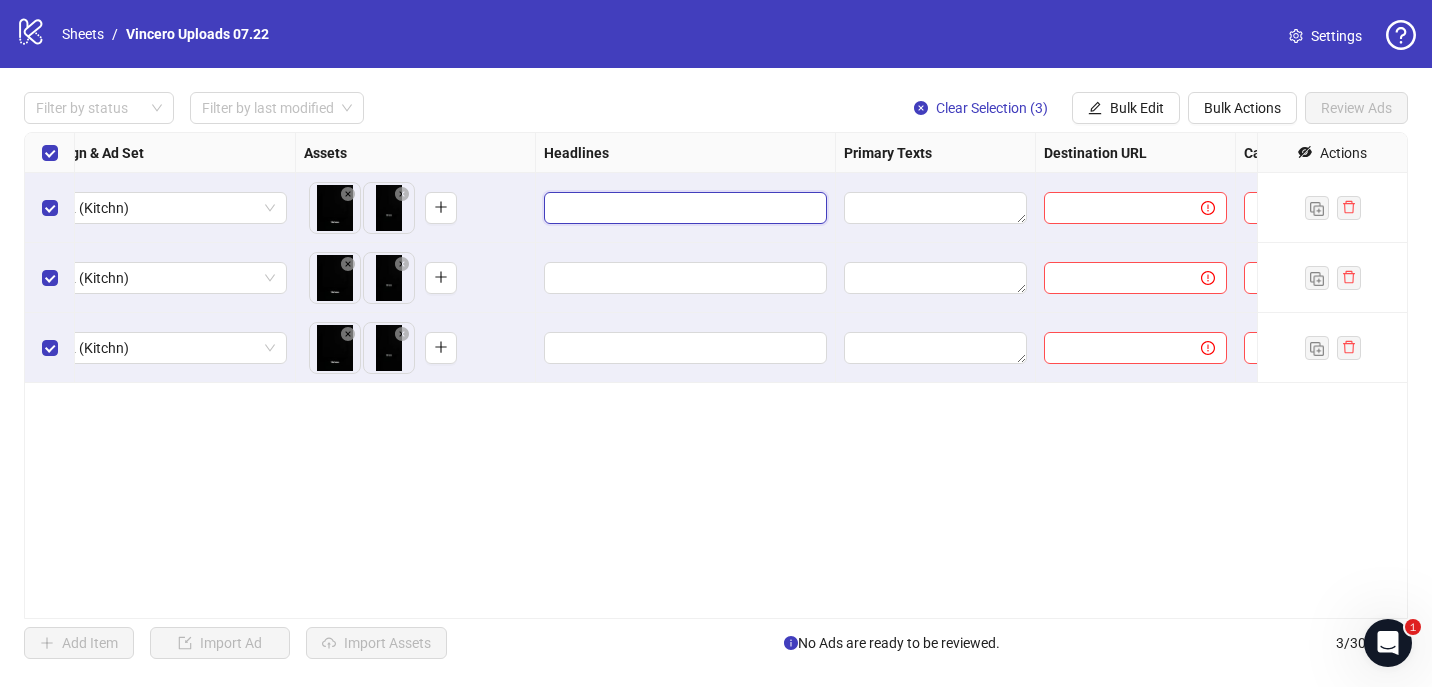 click at bounding box center (683, 208) 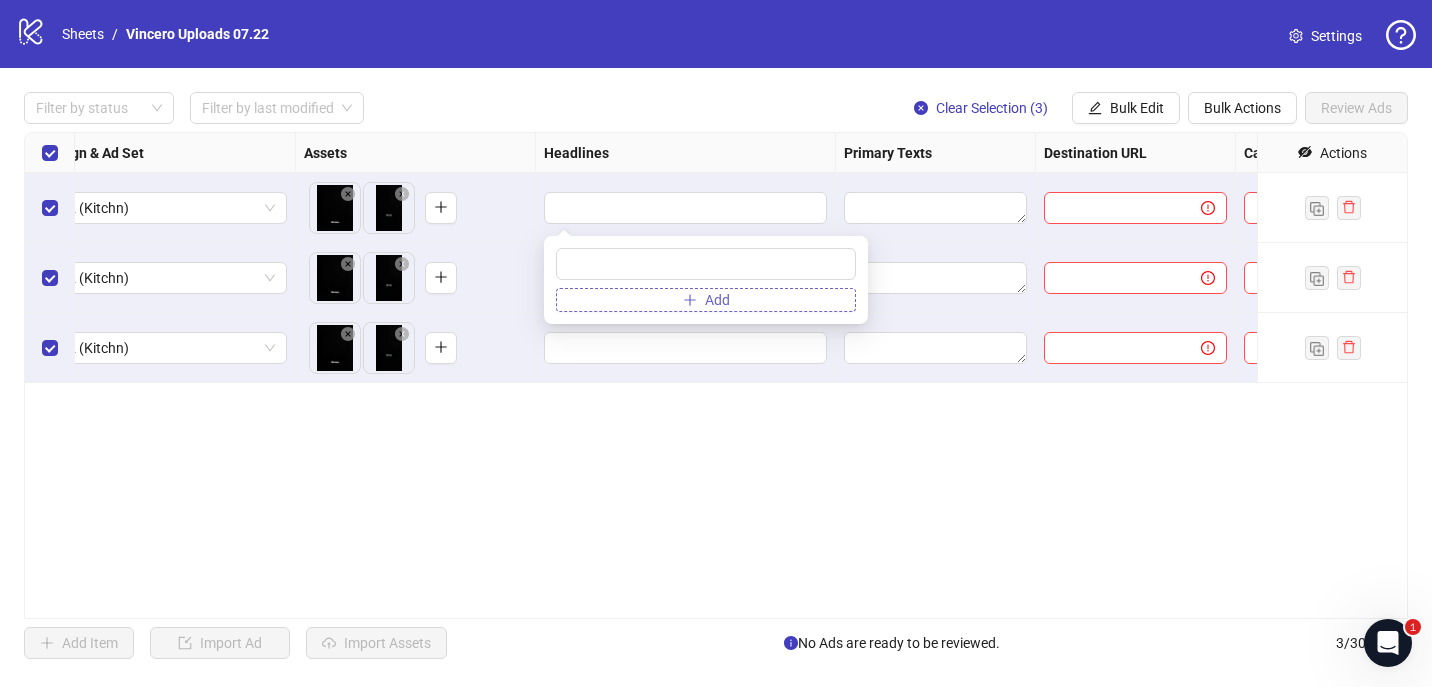 type on "**********" 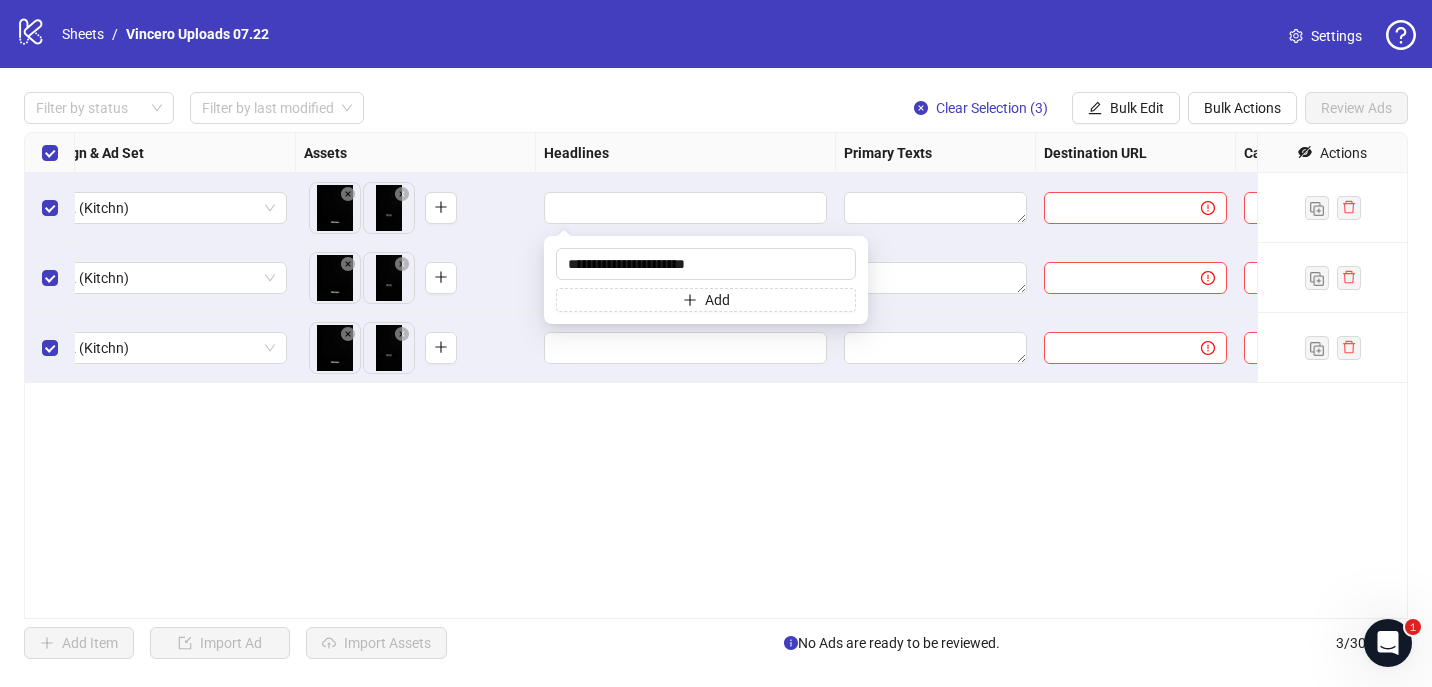 click on "**********" at bounding box center (716, 375) 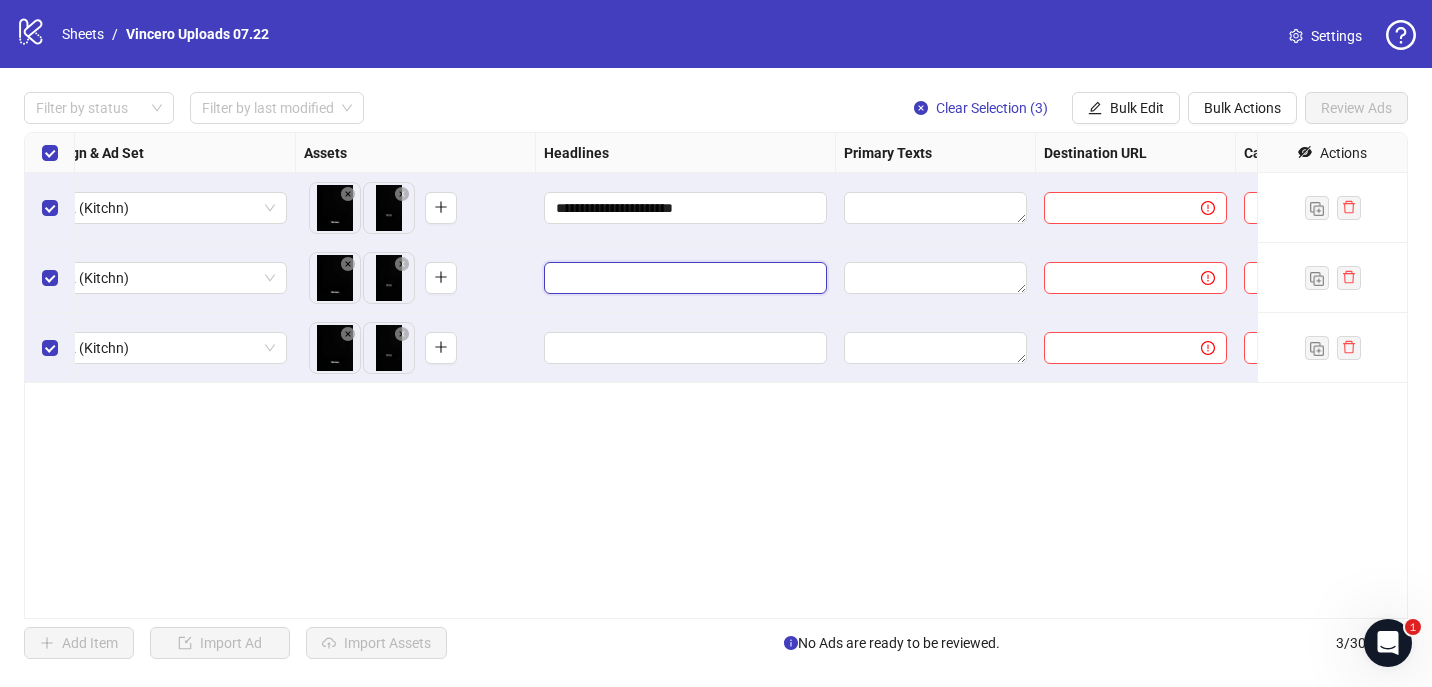click at bounding box center [683, 278] 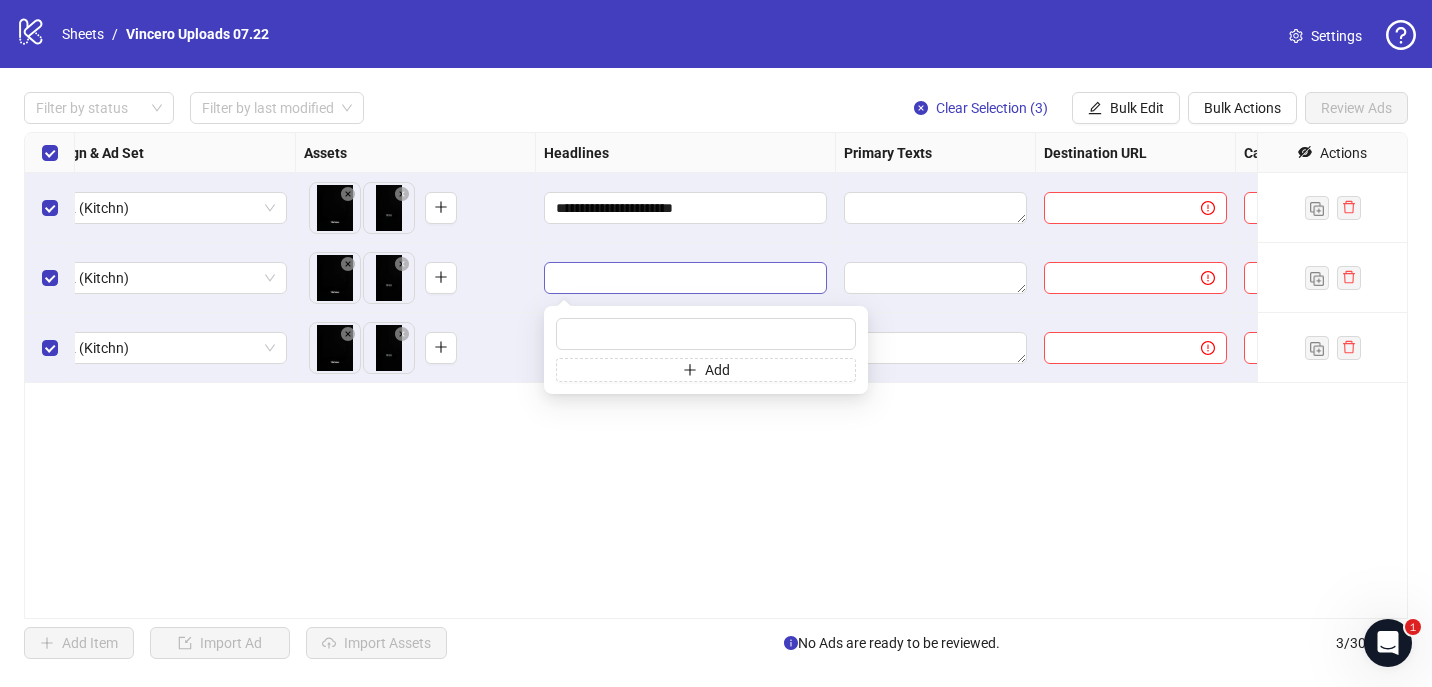type on "**********" 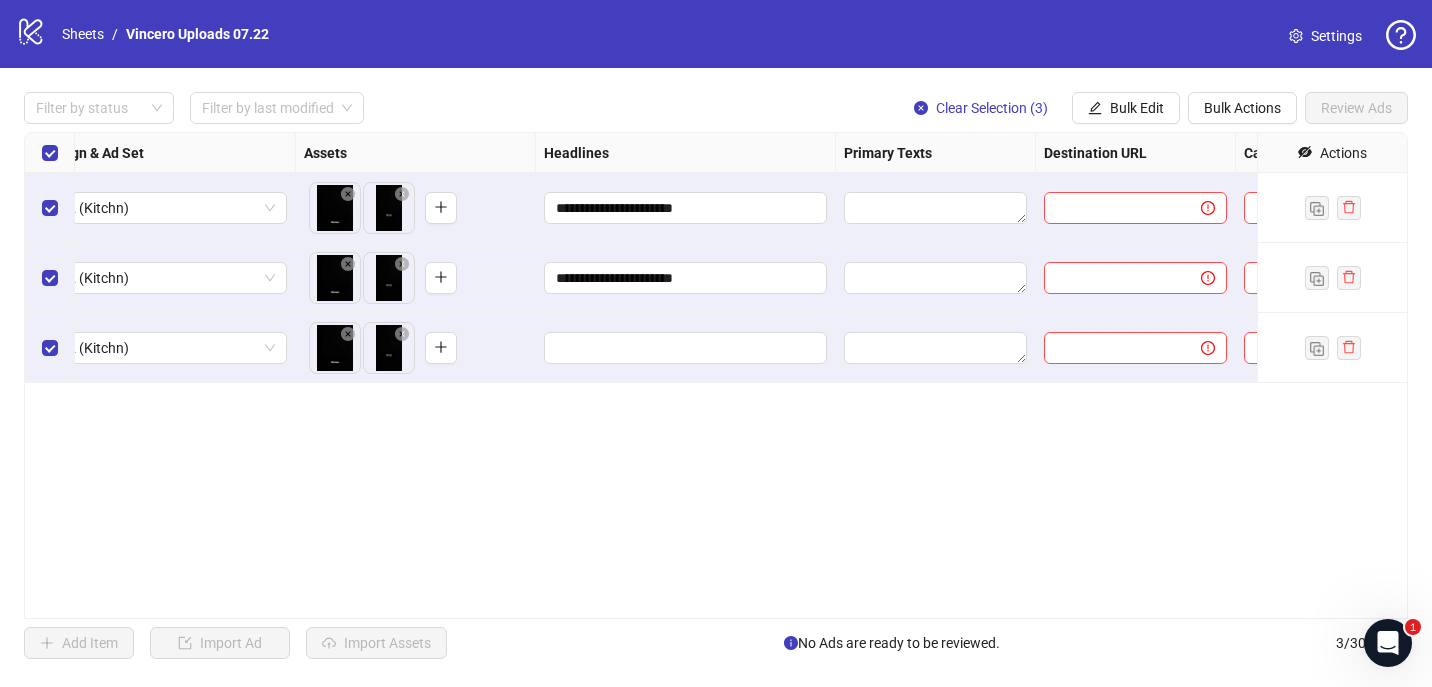 click on "**********" at bounding box center (716, 375) 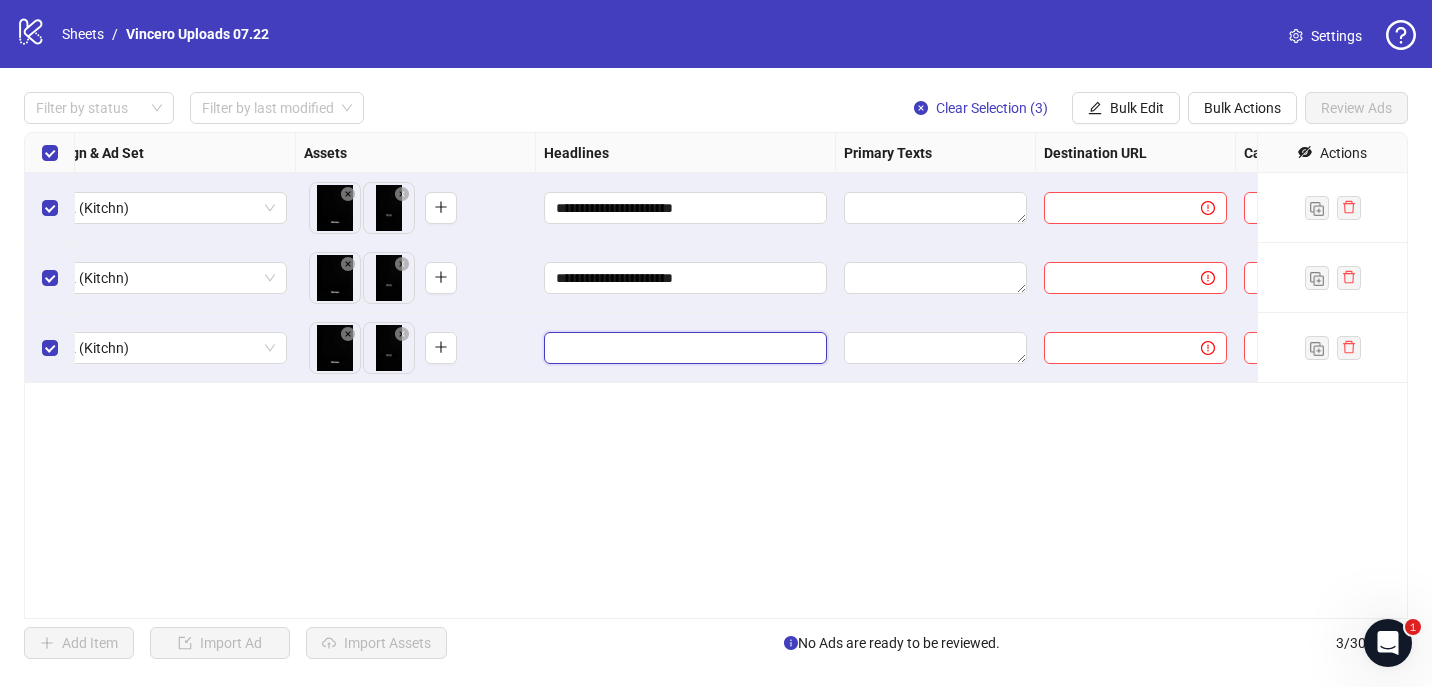 click at bounding box center (683, 348) 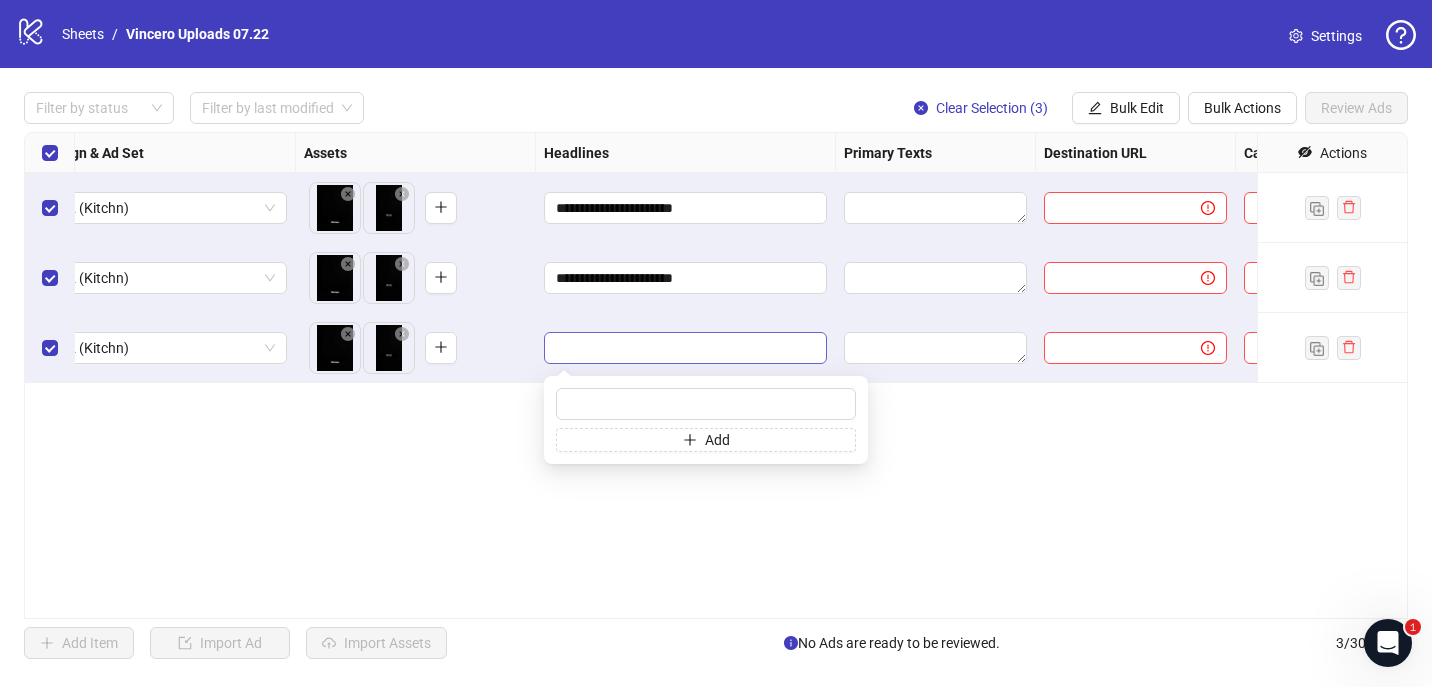 type on "**********" 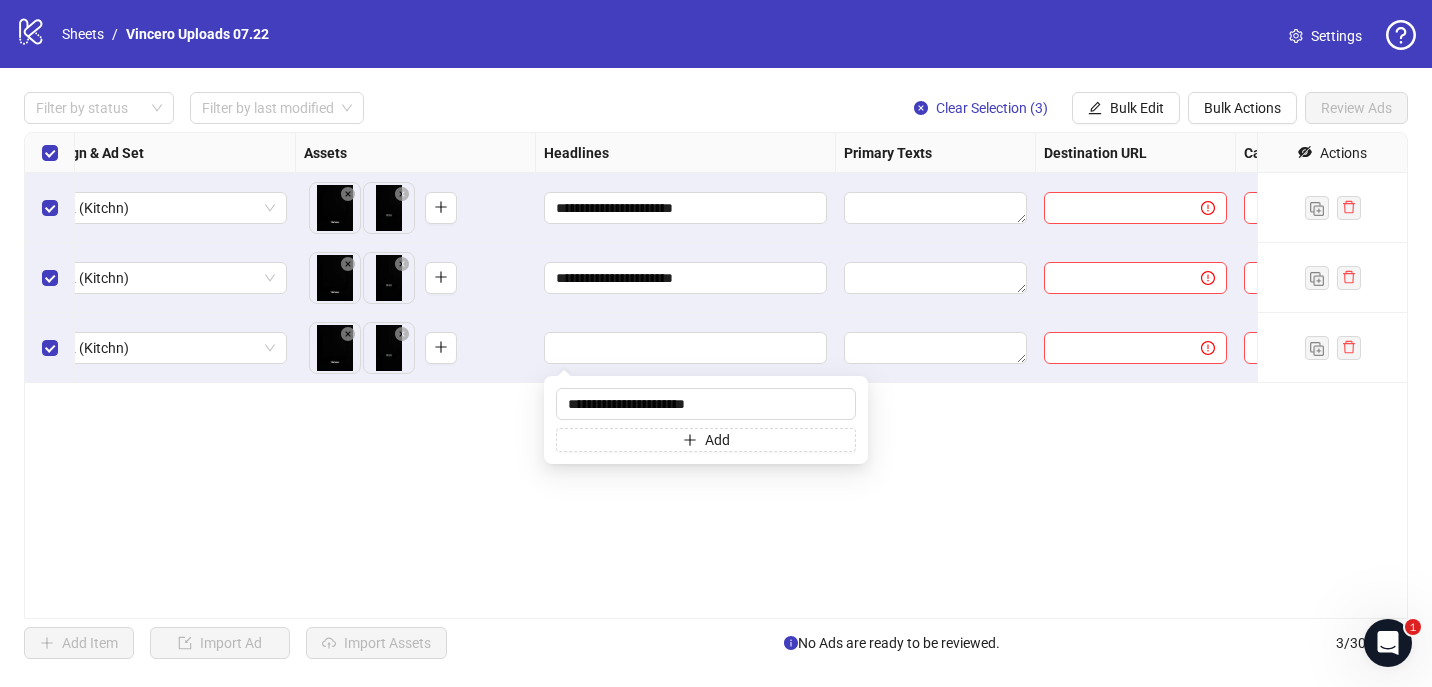 click on "**********" at bounding box center (716, 375) 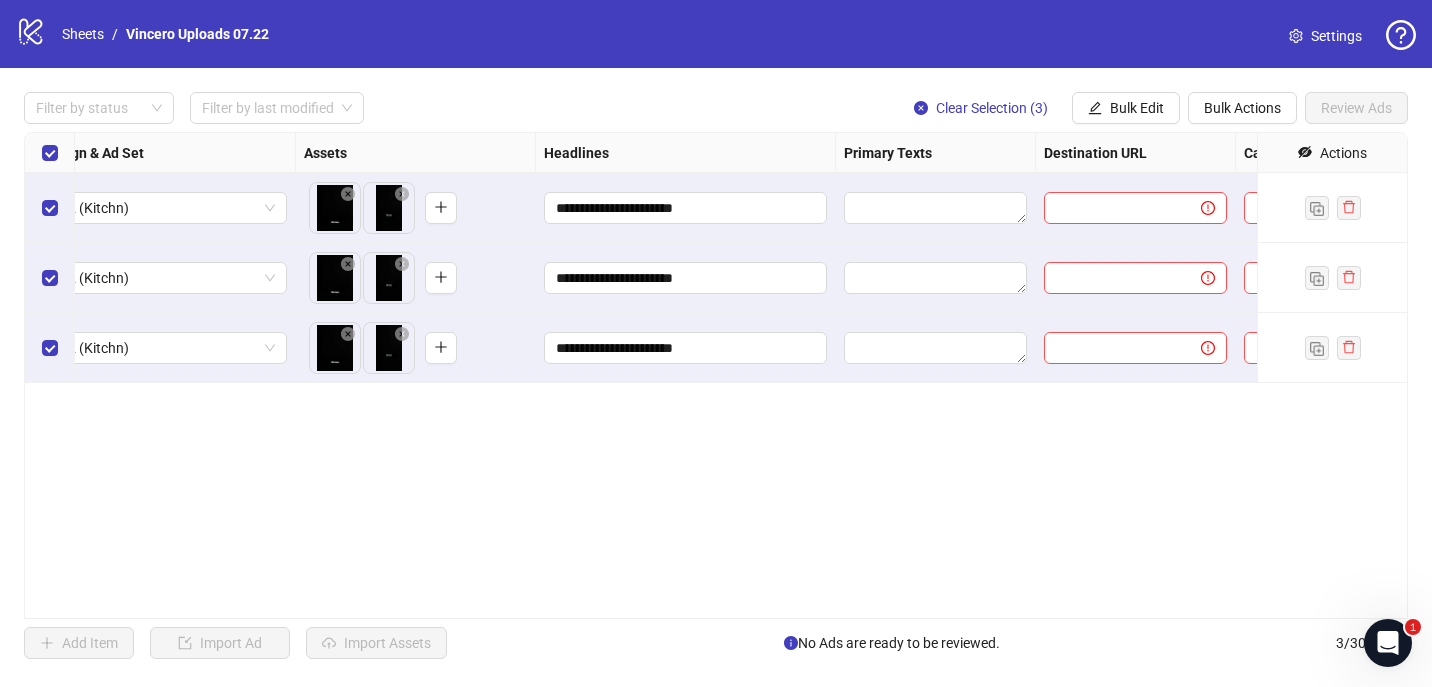 scroll, scrollTop: 0, scrollLeft: 788, axis: horizontal 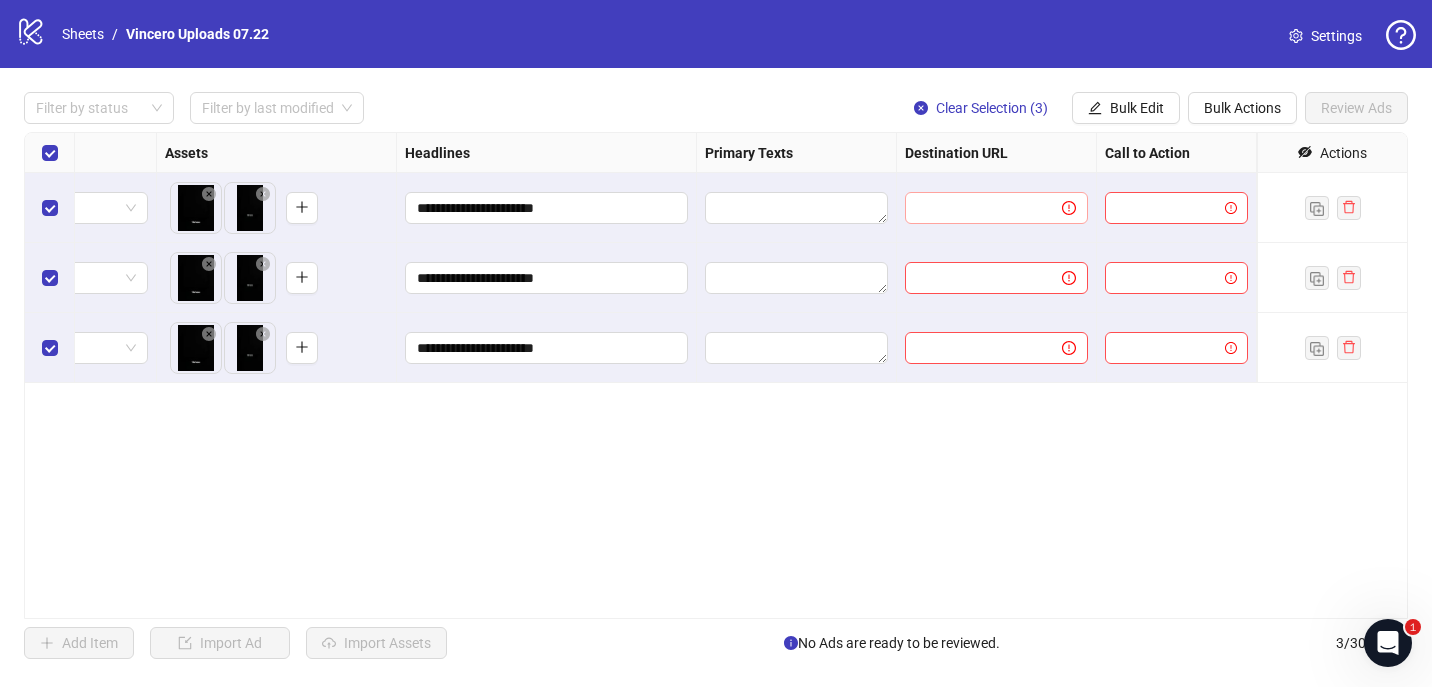 click at bounding box center [996, 208] 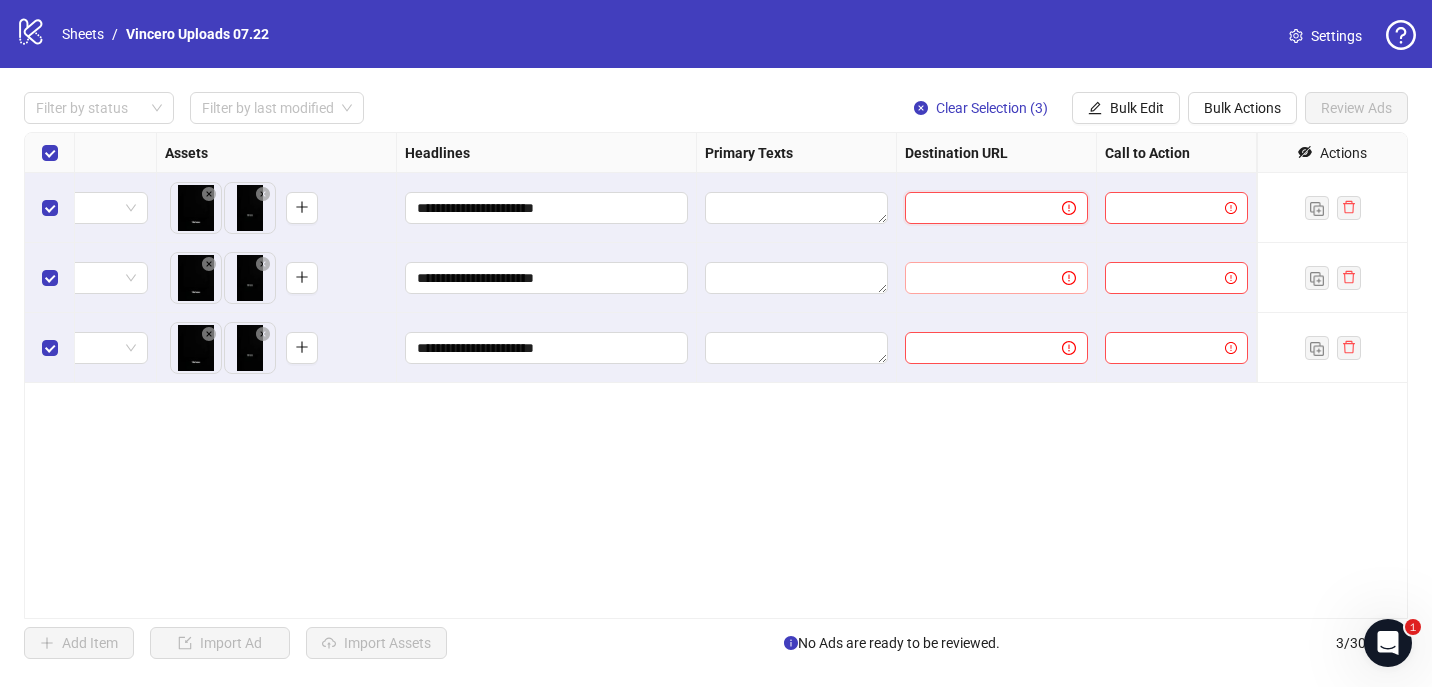 paste on "**********" 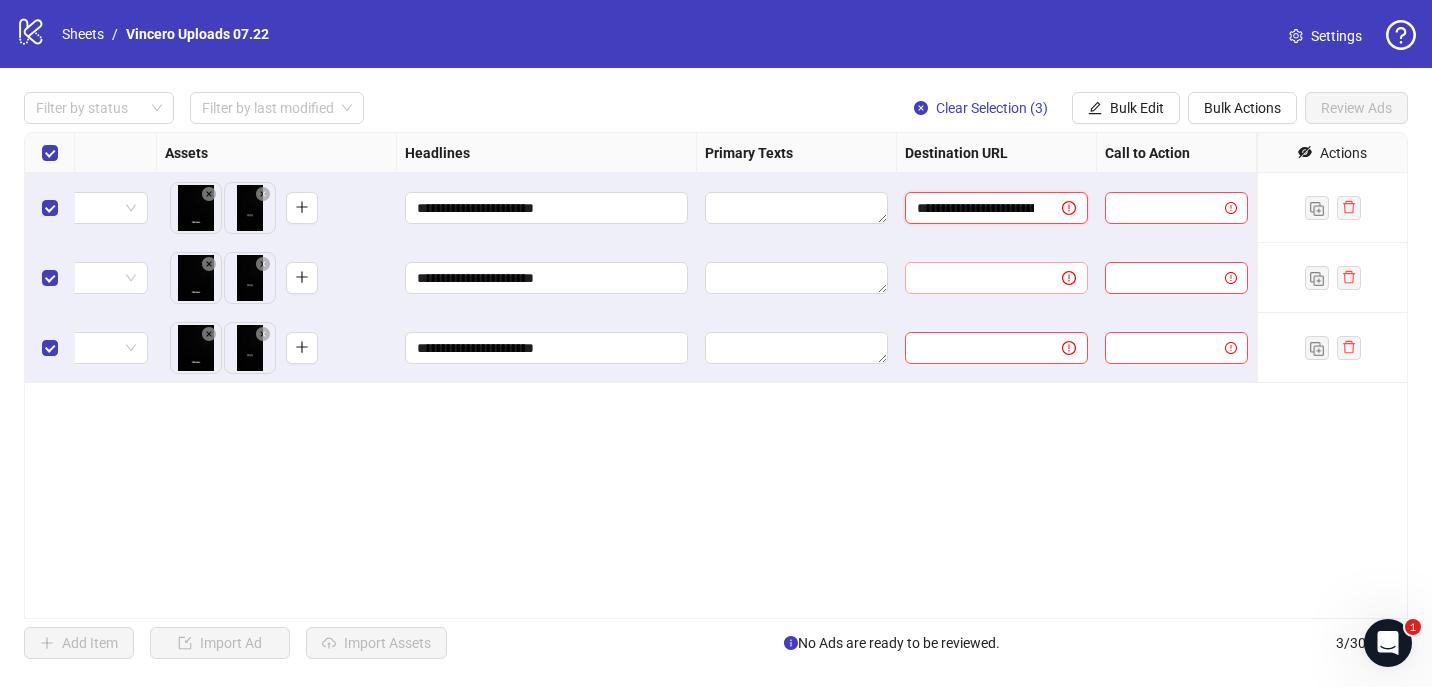 scroll, scrollTop: 0, scrollLeft: 186, axis: horizontal 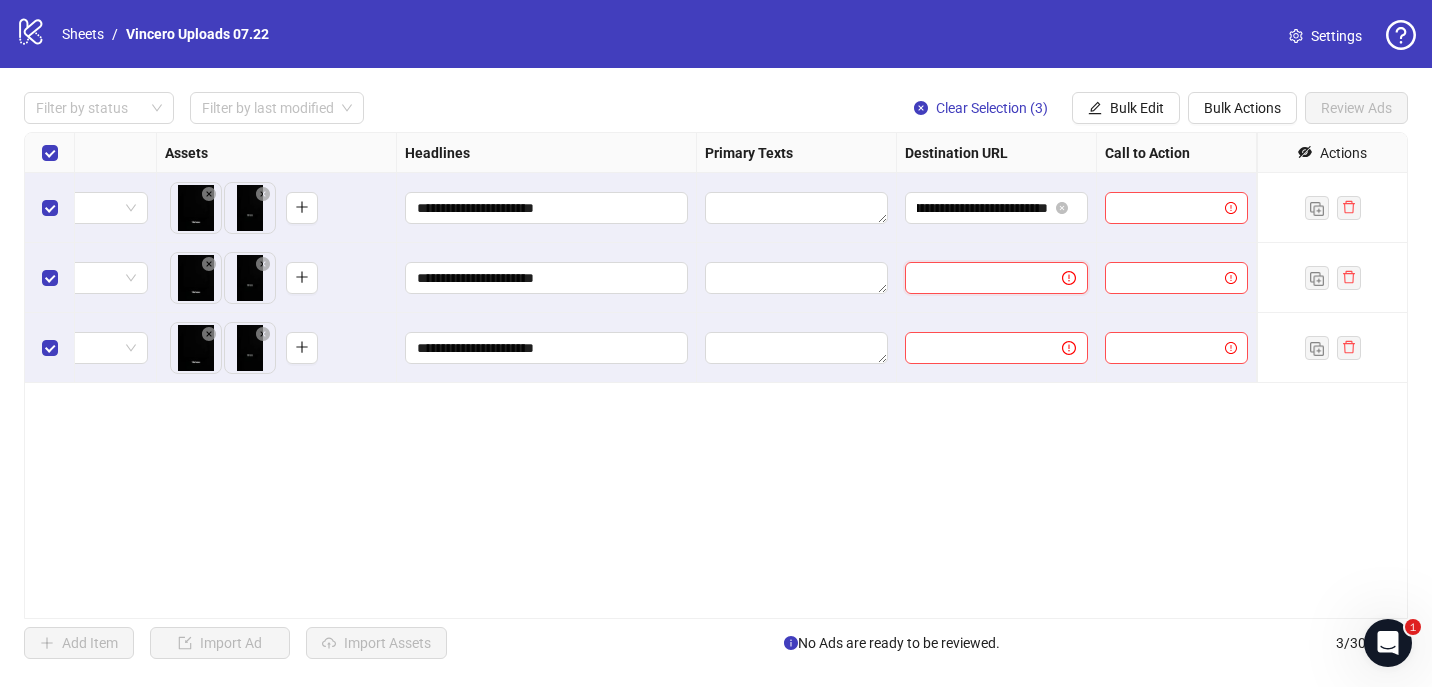 click at bounding box center (975, 278) 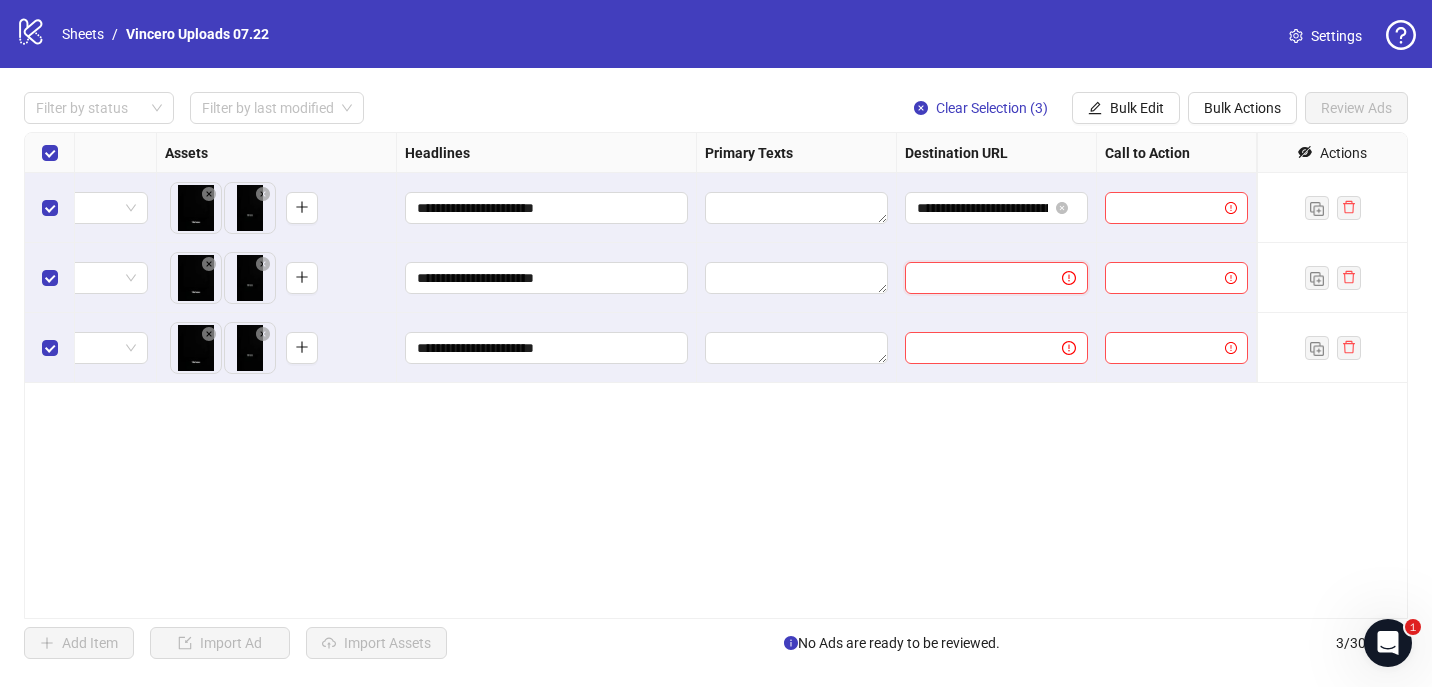 paste on "**********" 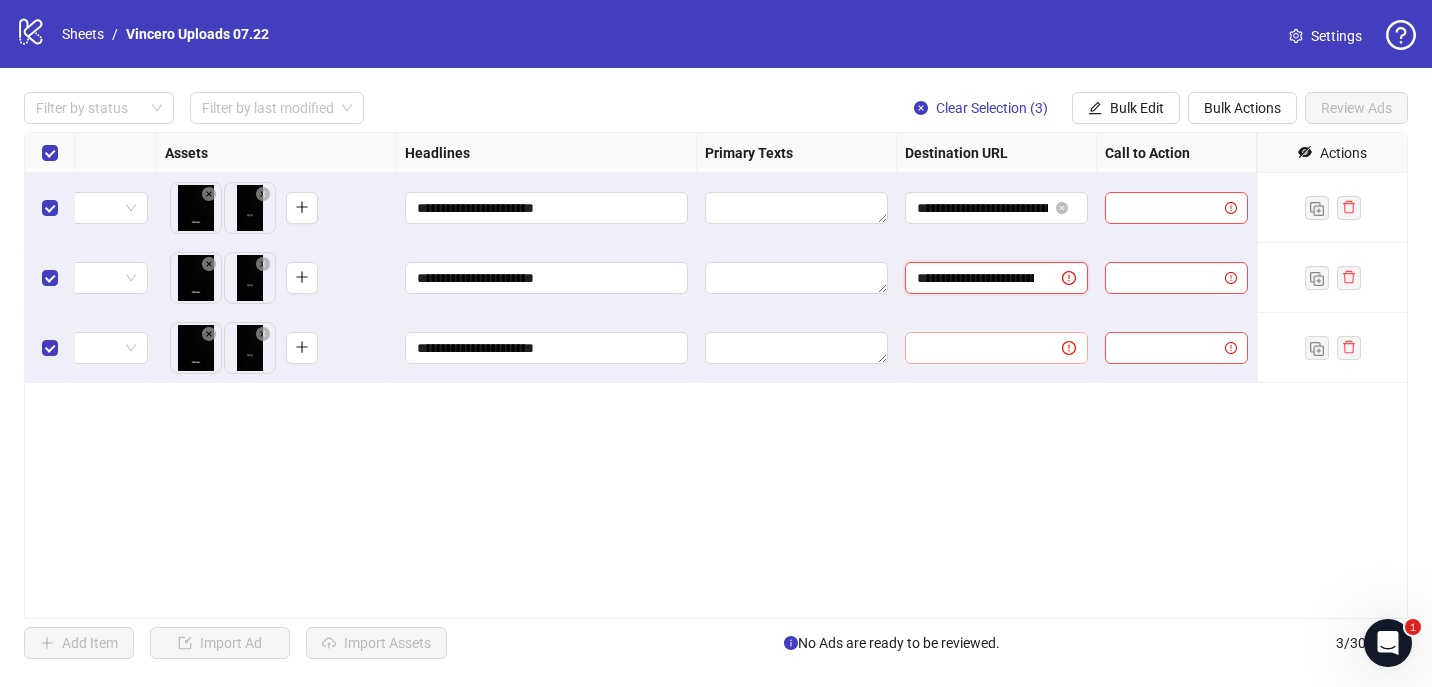 scroll, scrollTop: 0, scrollLeft: 186, axis: horizontal 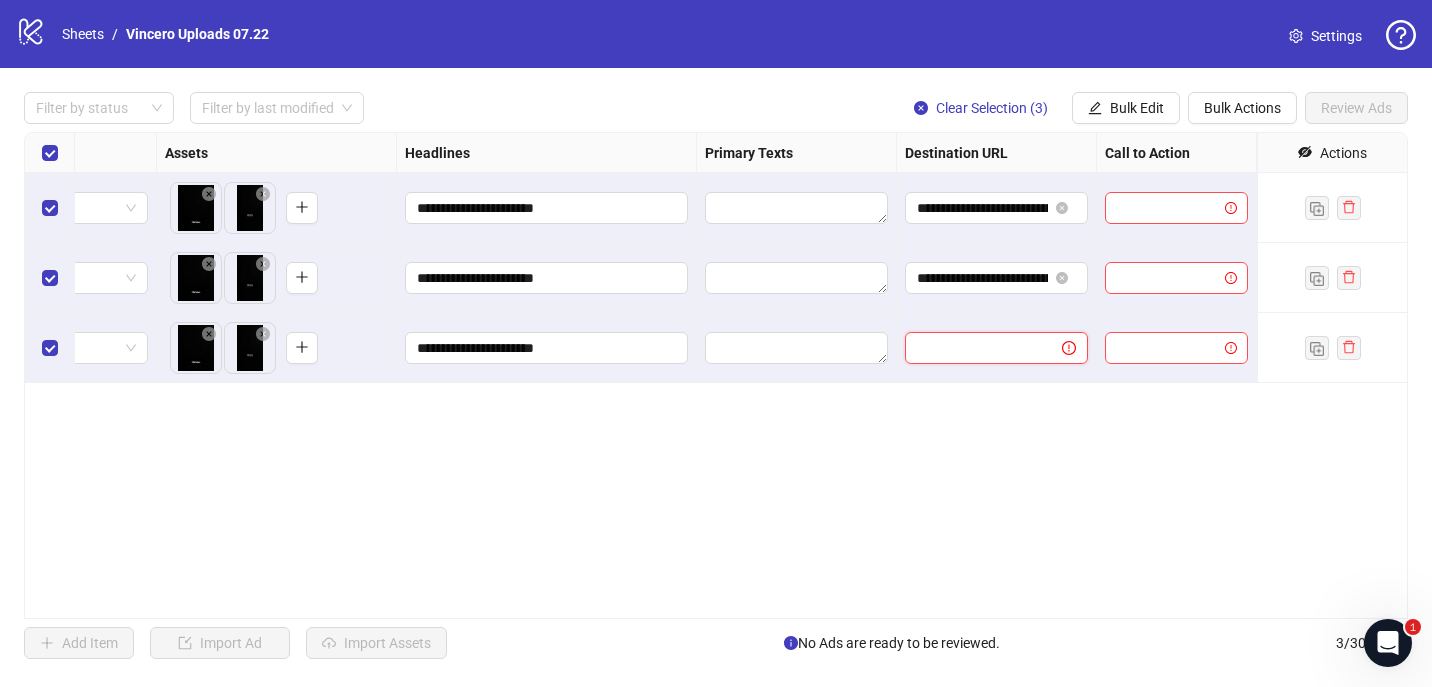 click at bounding box center [975, 348] 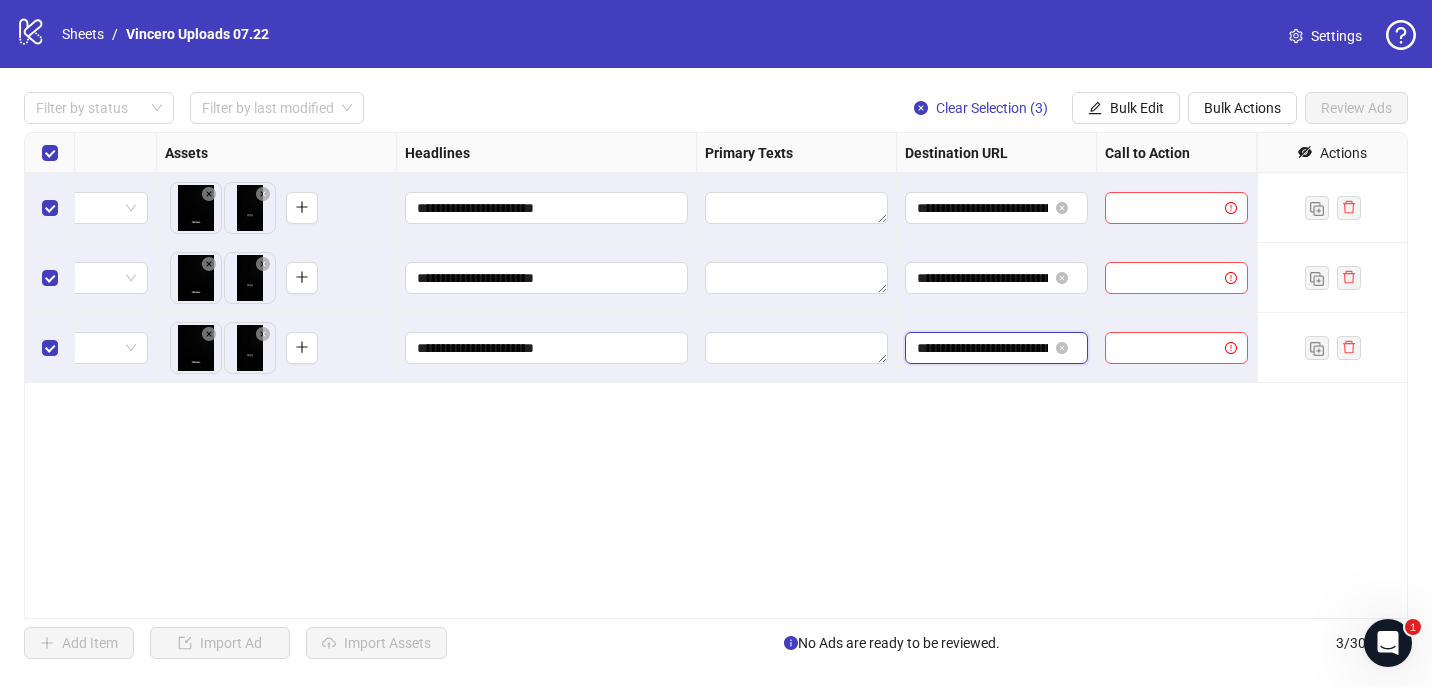 scroll, scrollTop: 0, scrollLeft: 186, axis: horizontal 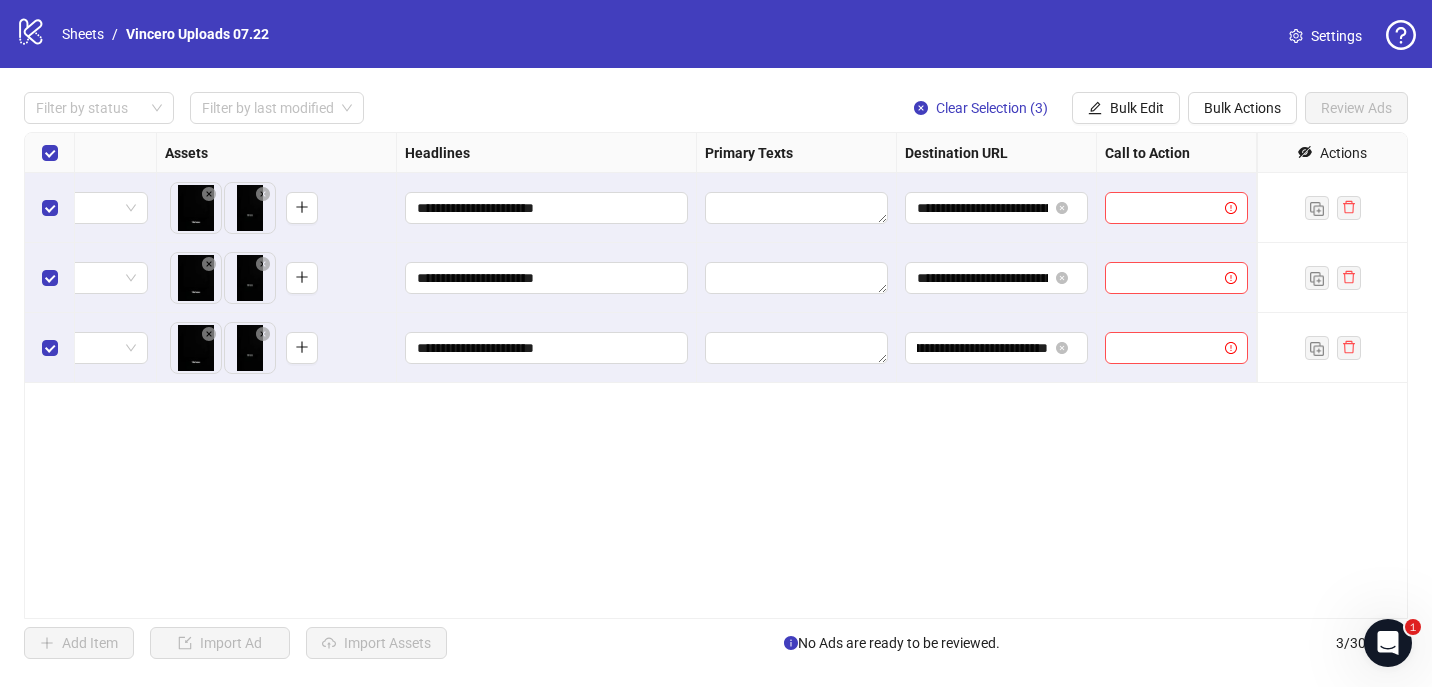click on "**********" at bounding box center [716, 375] 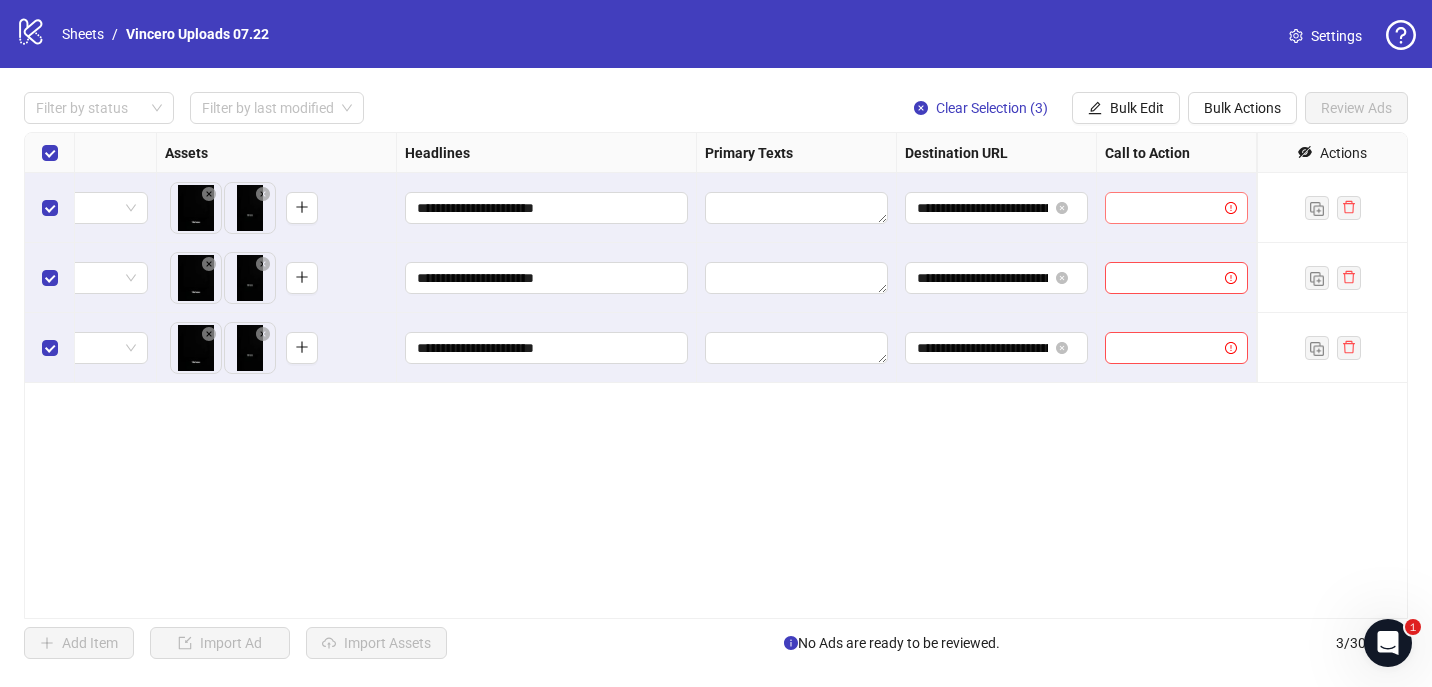 click at bounding box center (1167, 208) 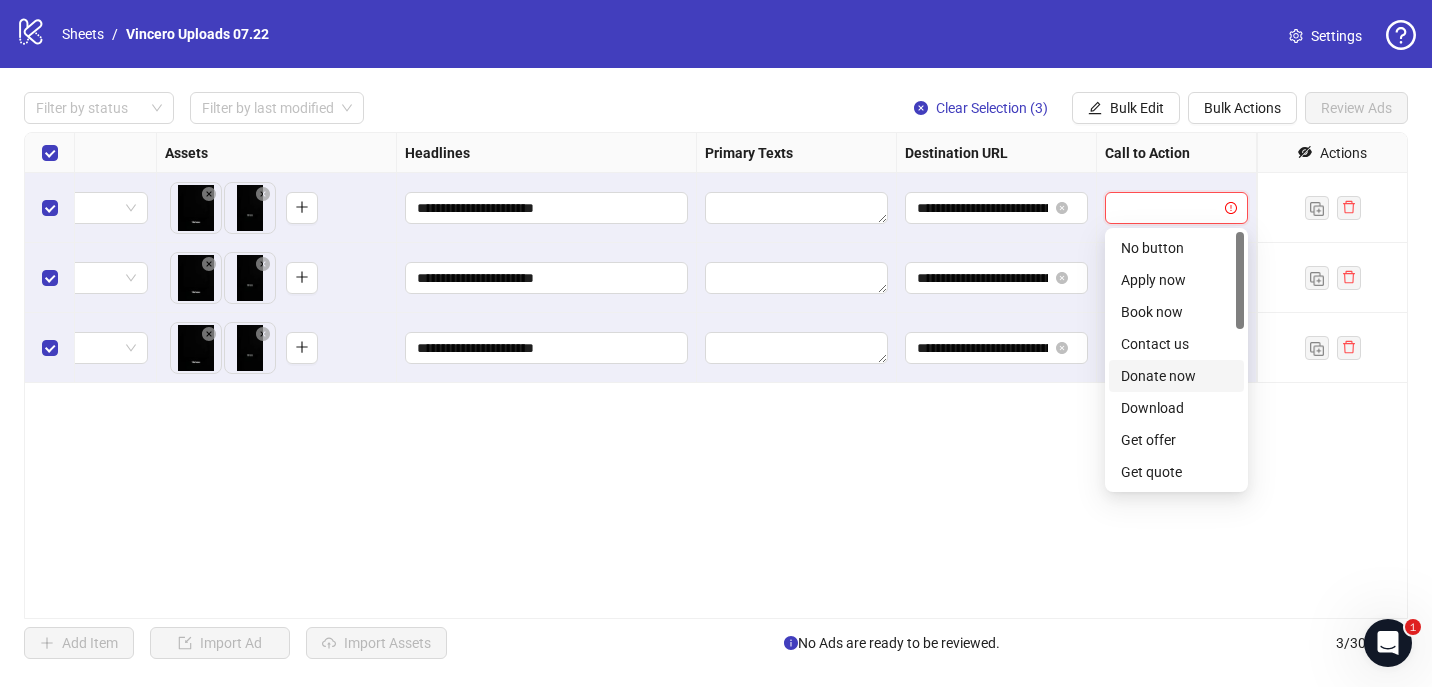 scroll, scrollTop: 416, scrollLeft: 0, axis: vertical 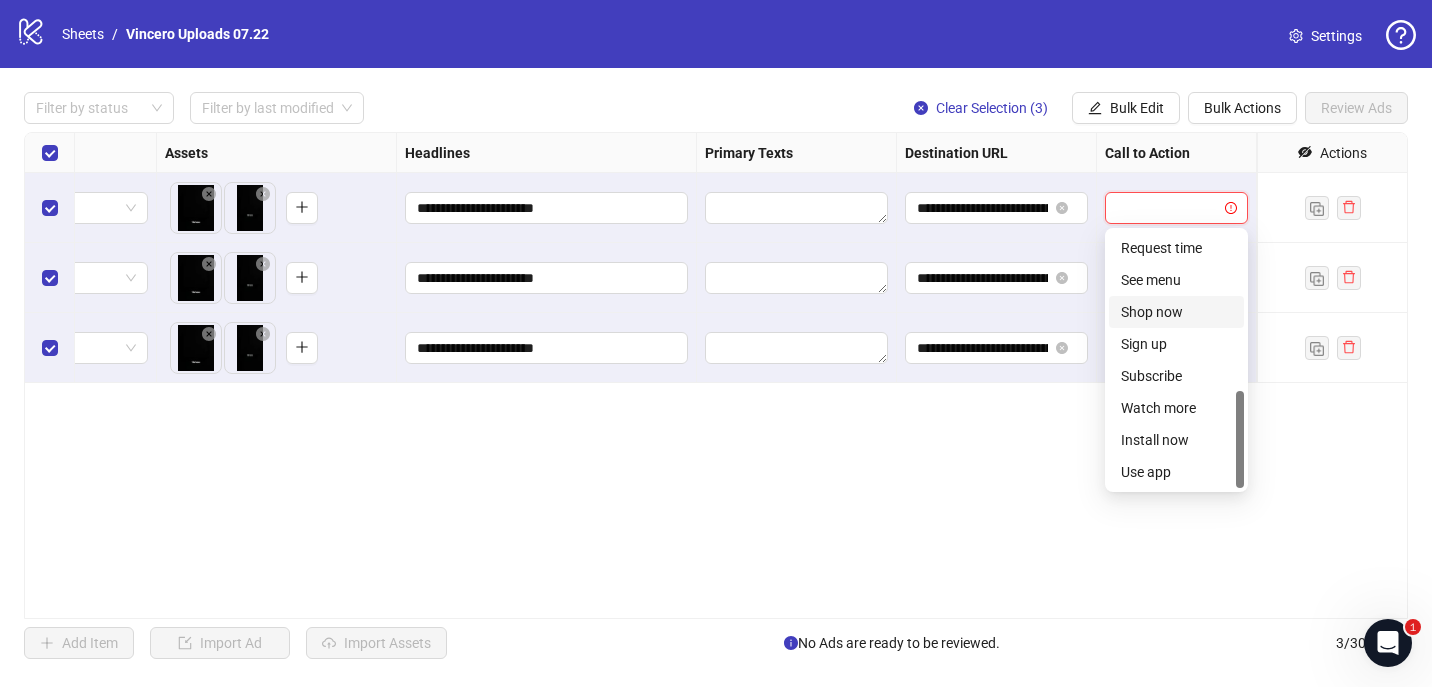 click on "Shop now" at bounding box center [1176, 312] 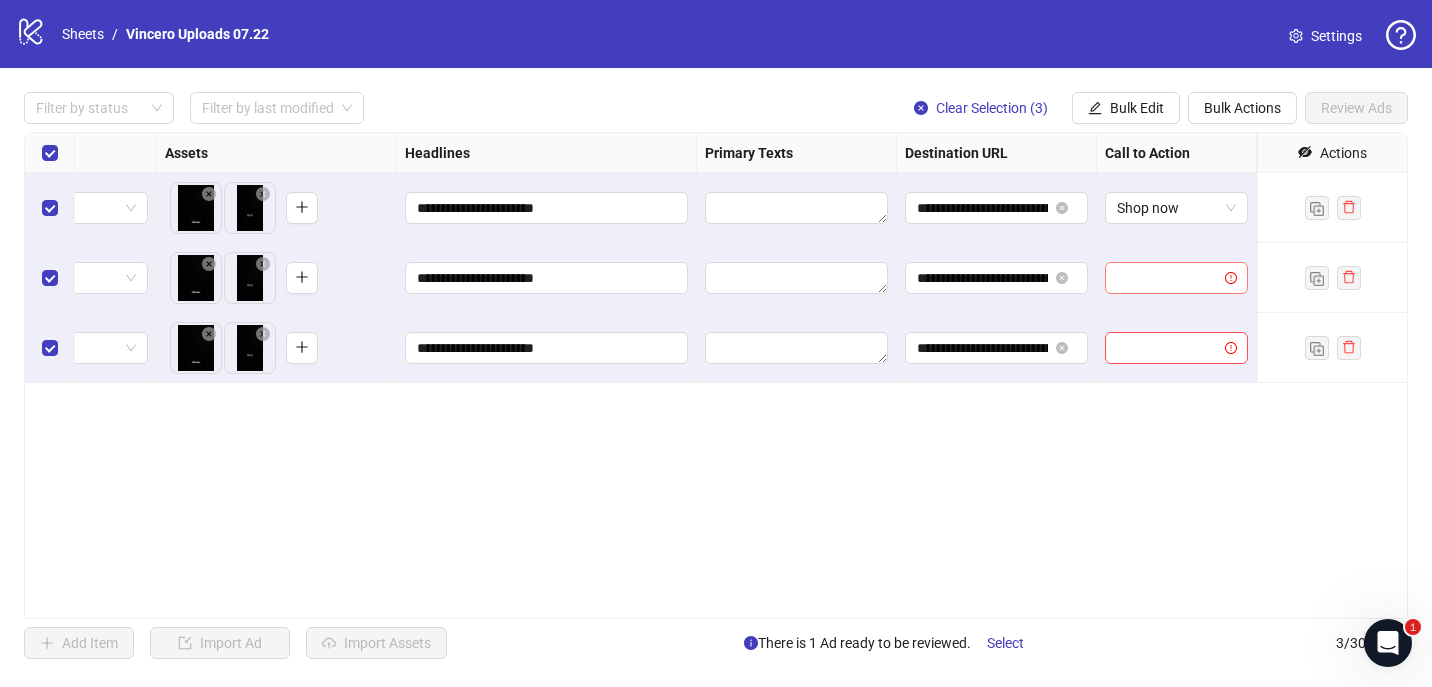 click at bounding box center [1167, 278] 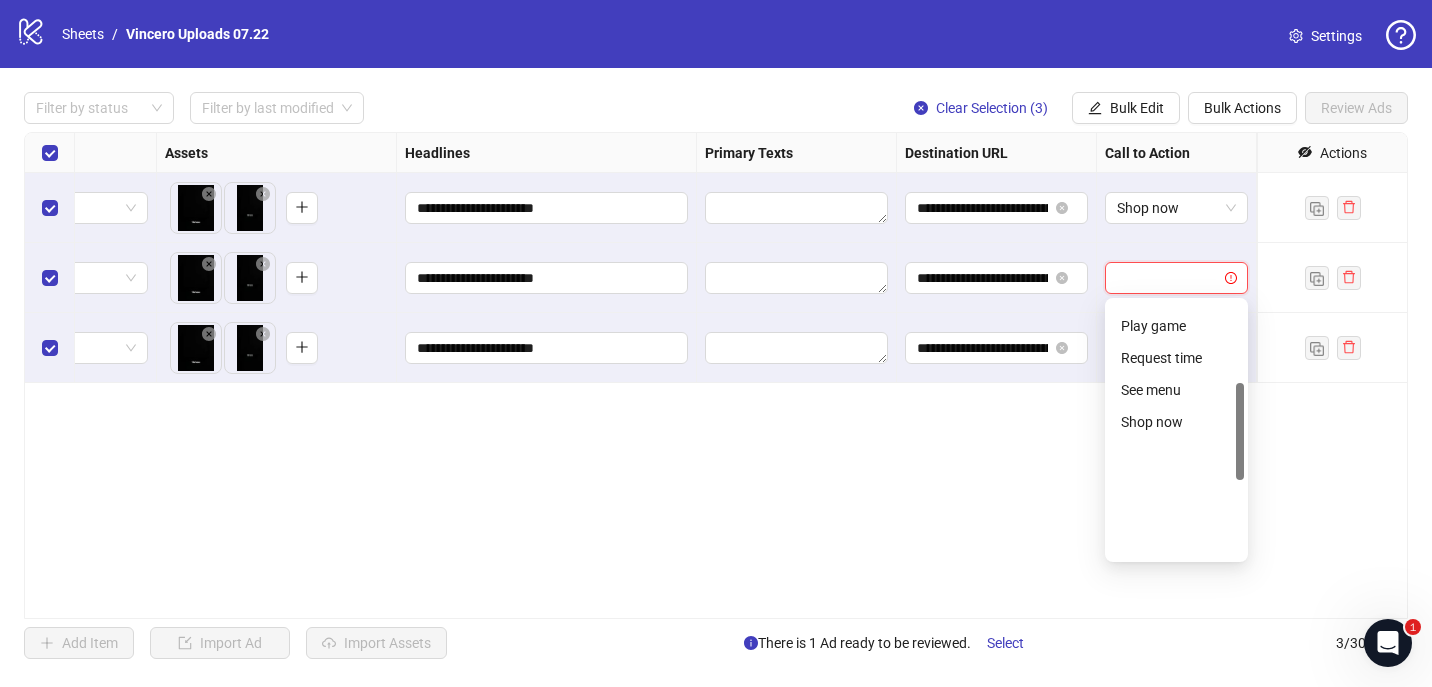scroll, scrollTop: 416, scrollLeft: 0, axis: vertical 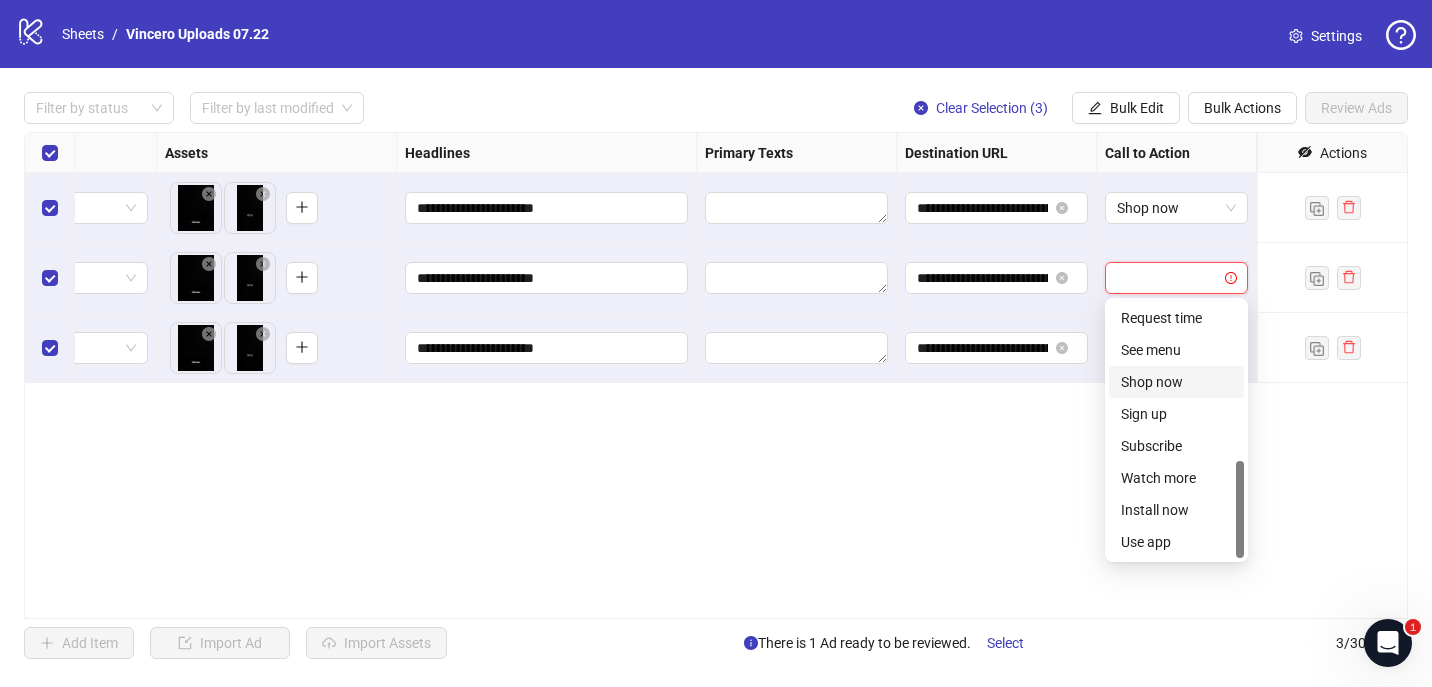 click on "Shop now" at bounding box center [1176, 382] 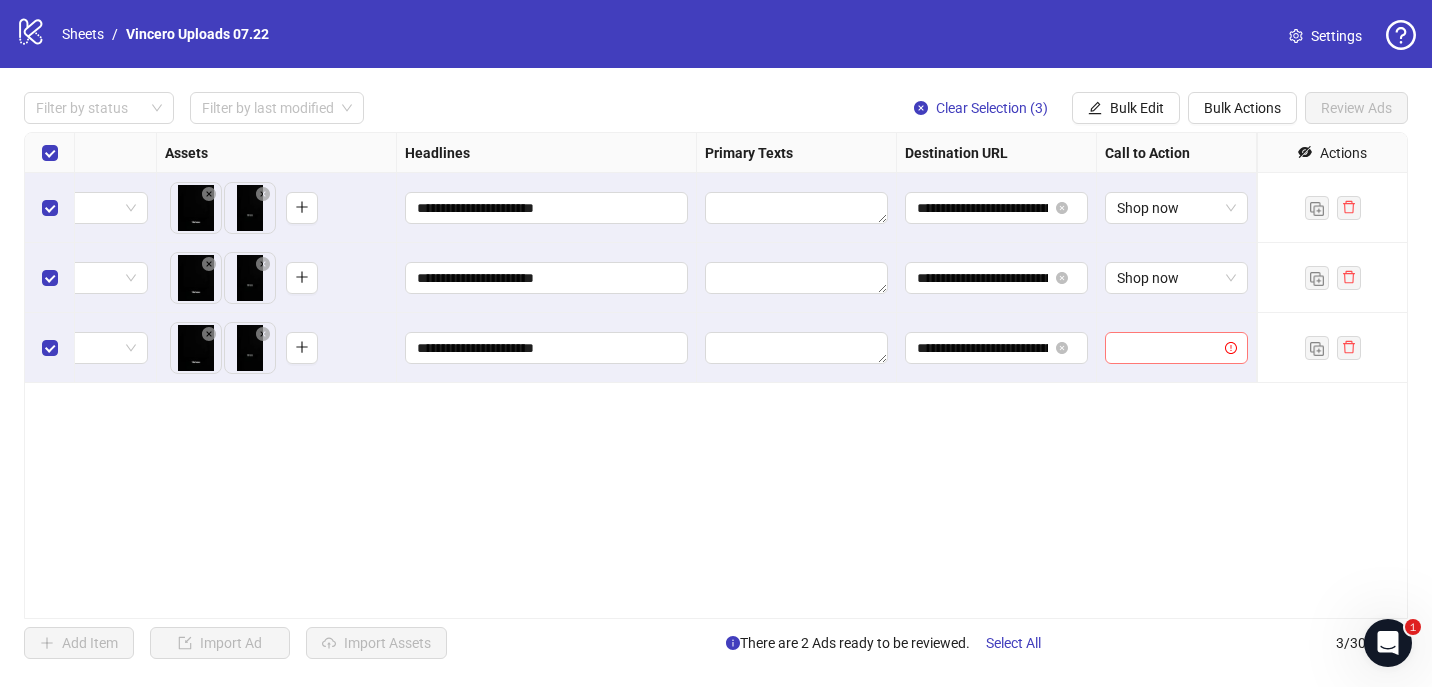 click at bounding box center [1167, 348] 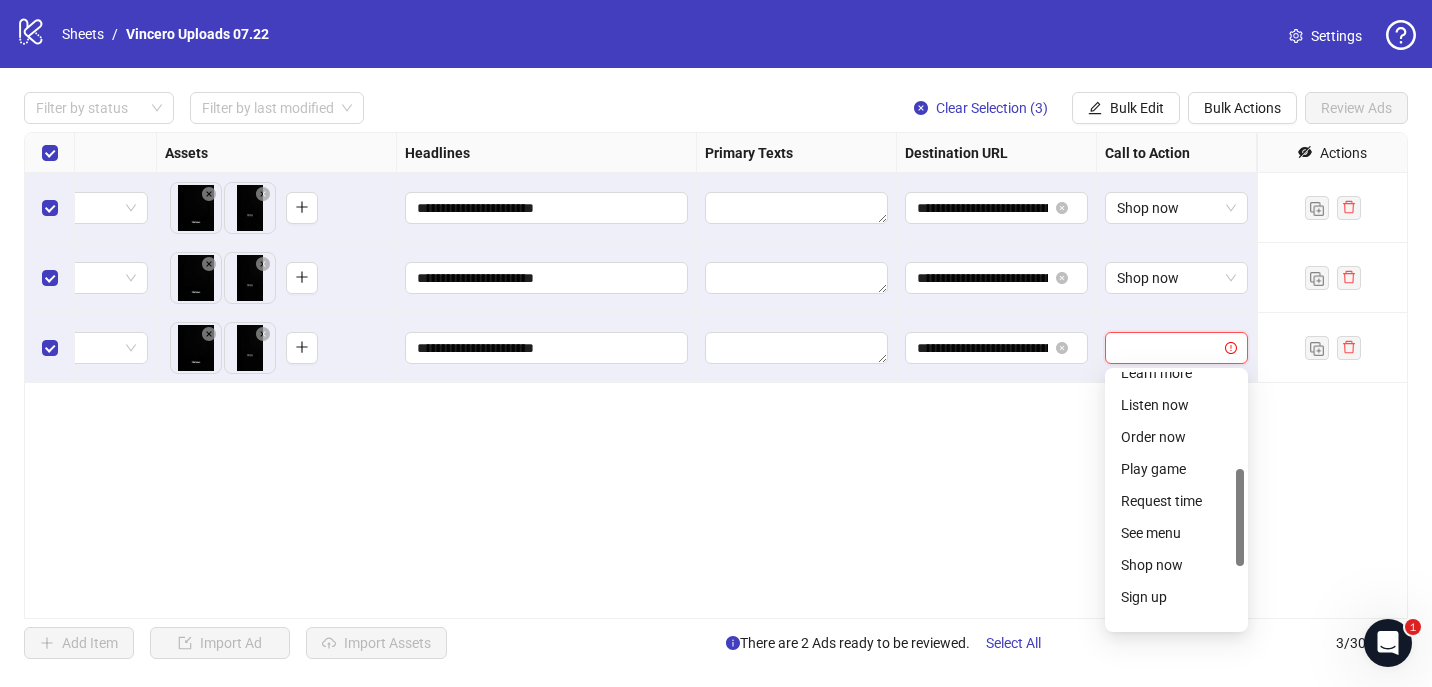 scroll, scrollTop: 416, scrollLeft: 0, axis: vertical 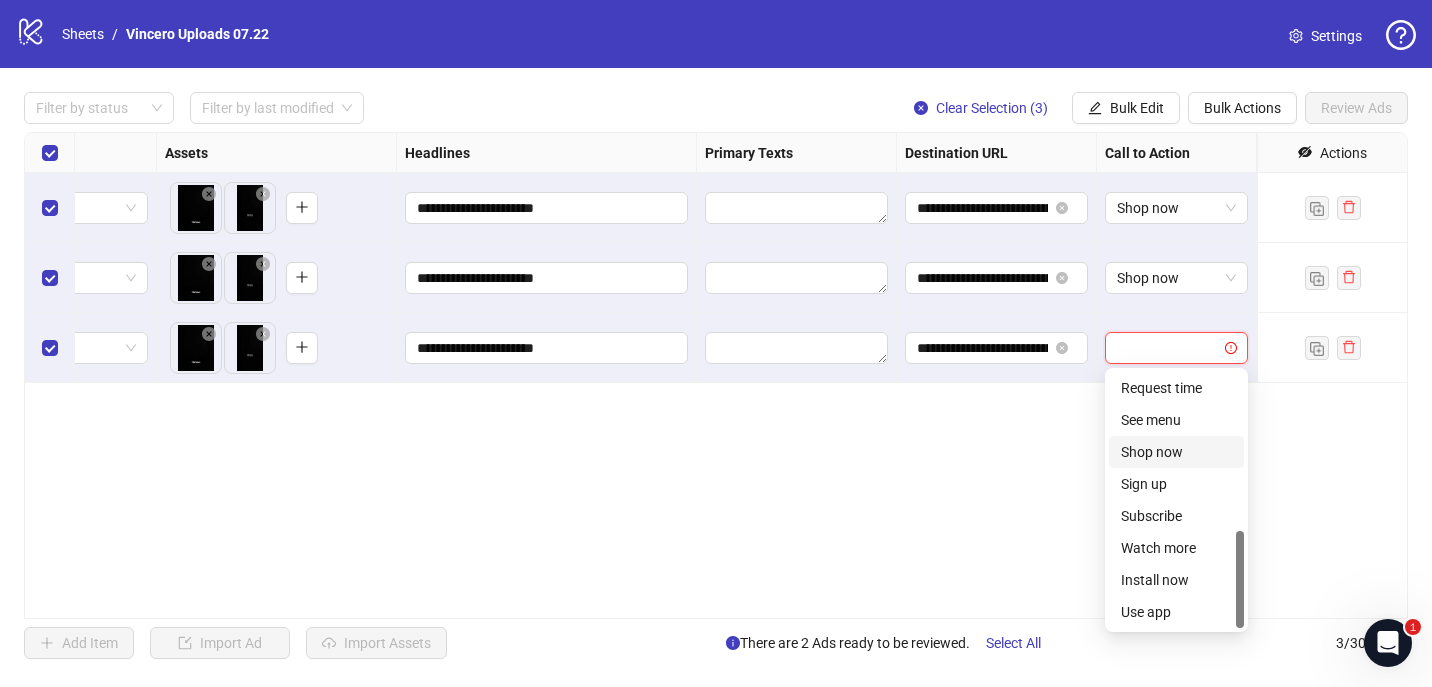 click on "Shop now" at bounding box center [1176, 452] 